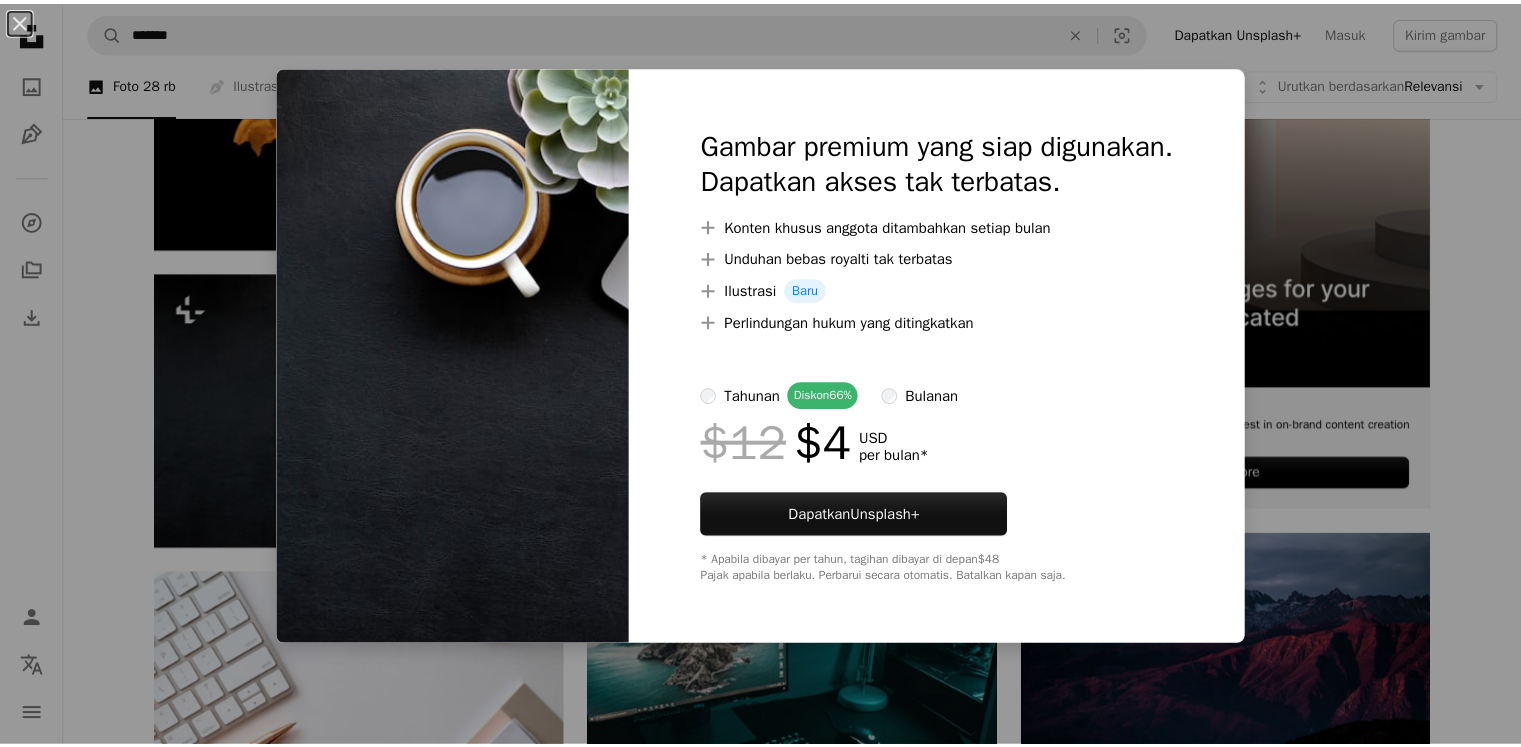scroll, scrollTop: 300, scrollLeft: 0, axis: vertical 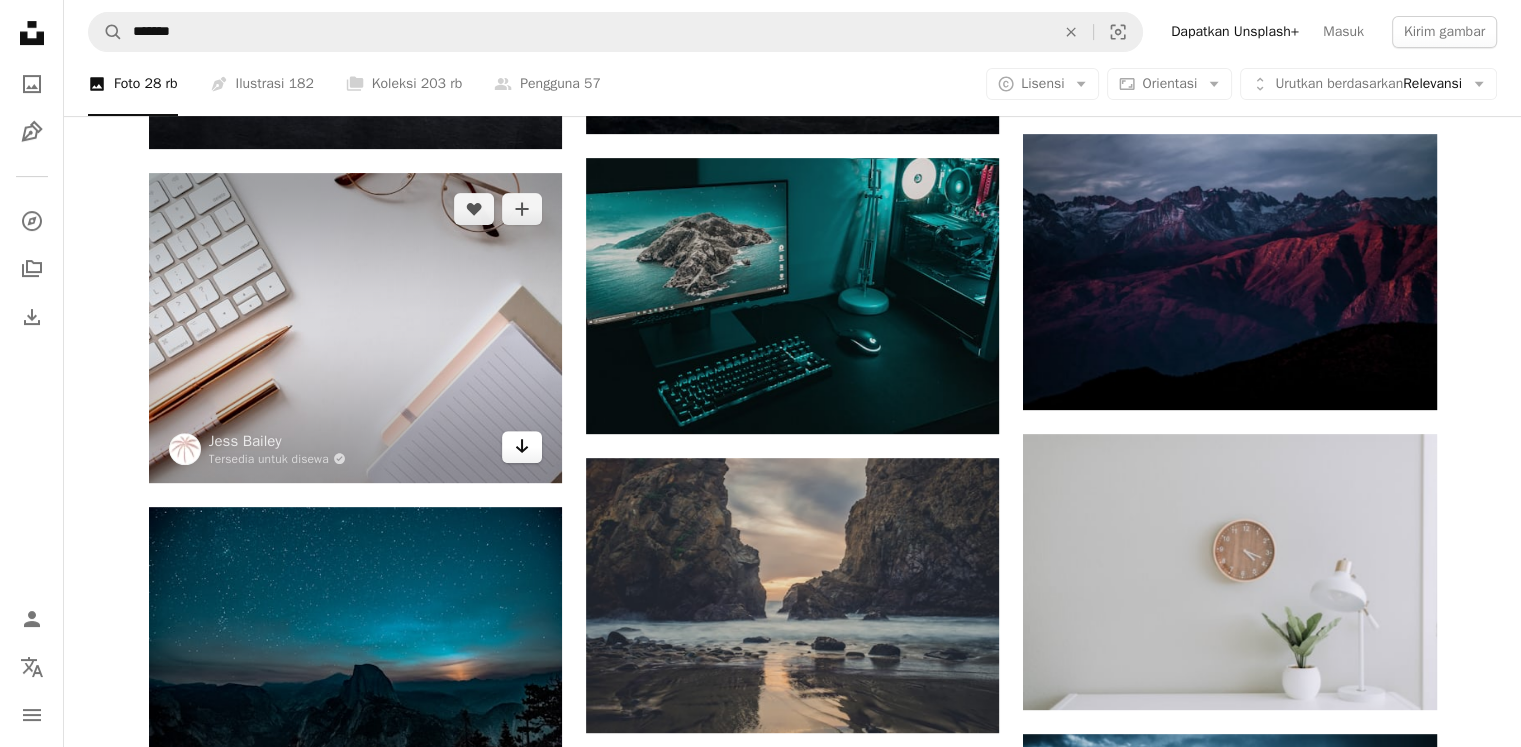click 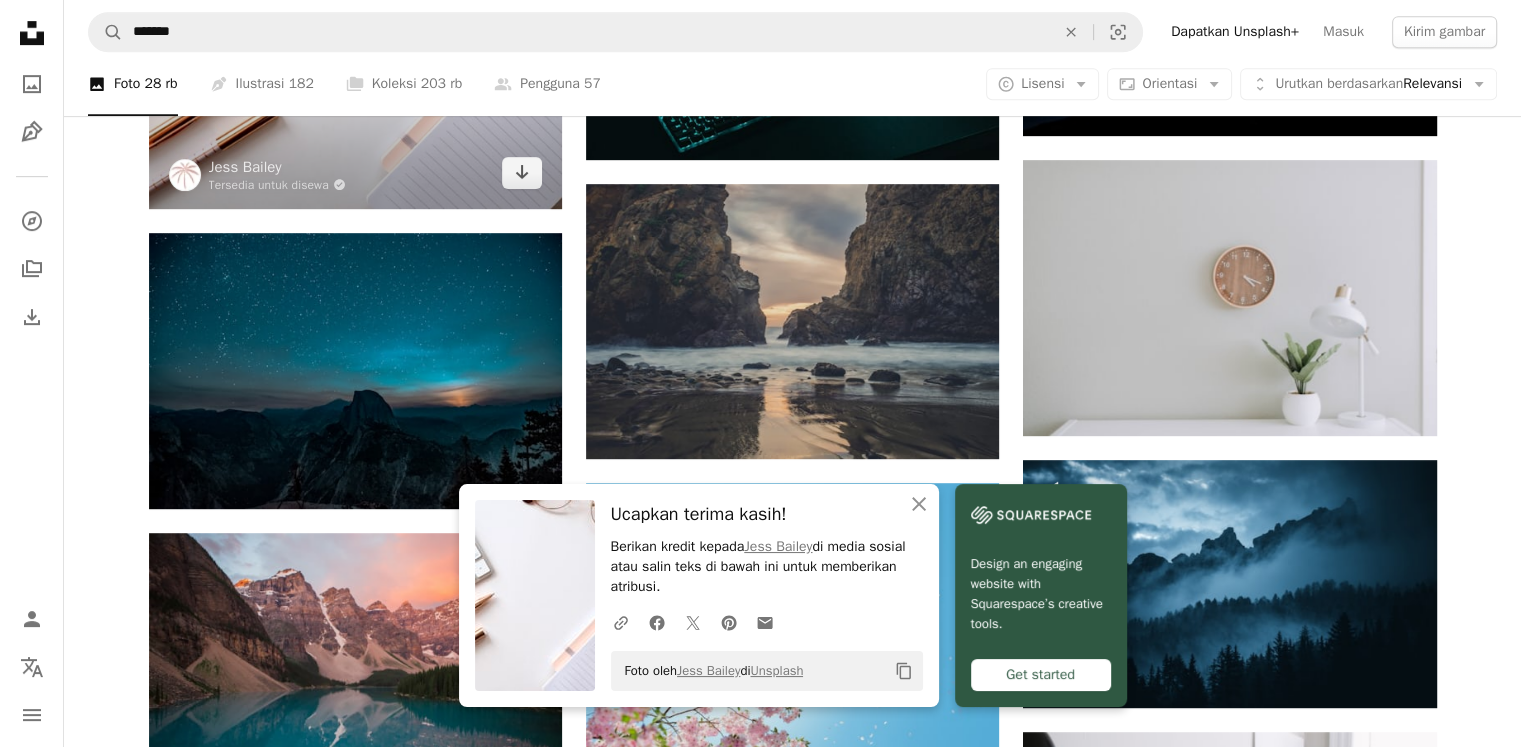 scroll, scrollTop: 1100, scrollLeft: 0, axis: vertical 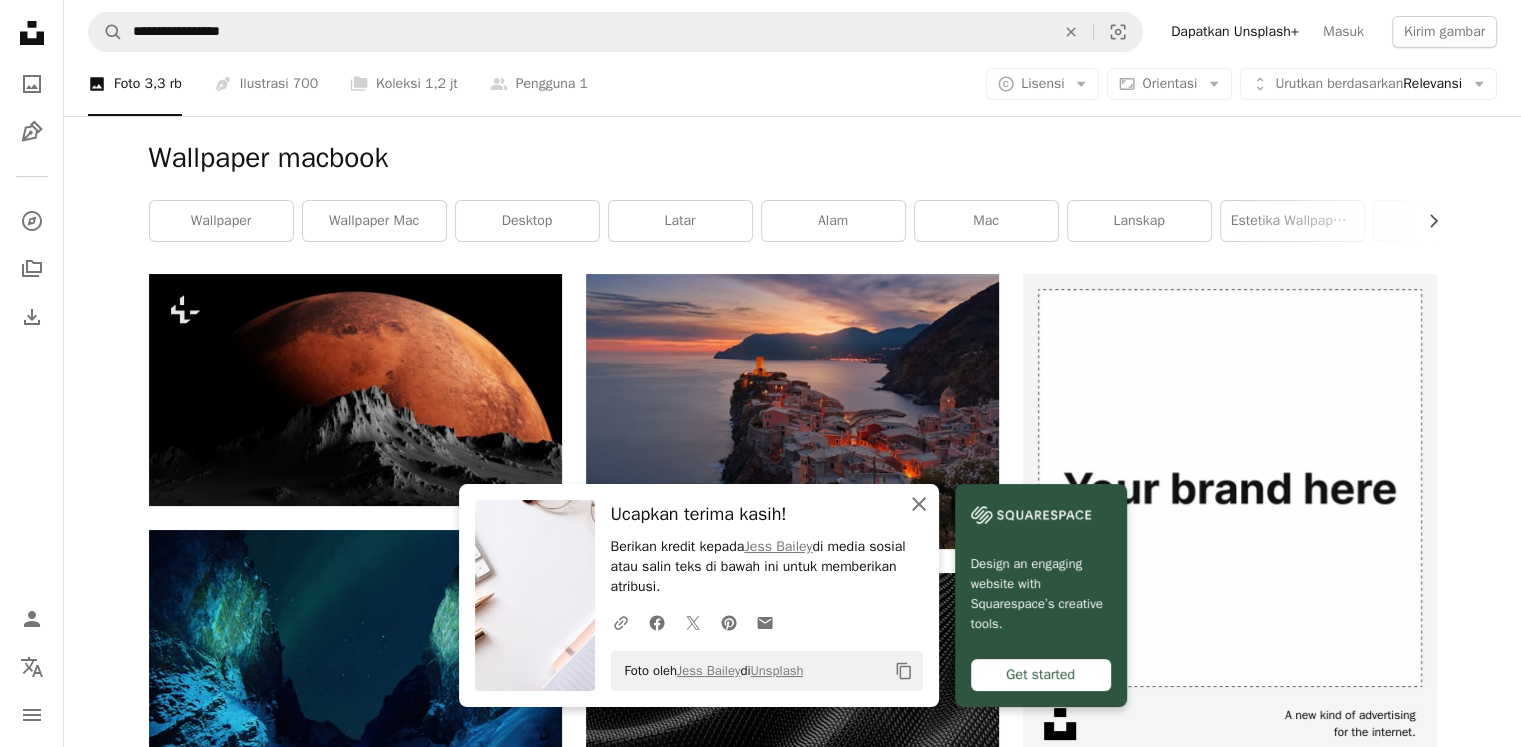 click on "An X shape" 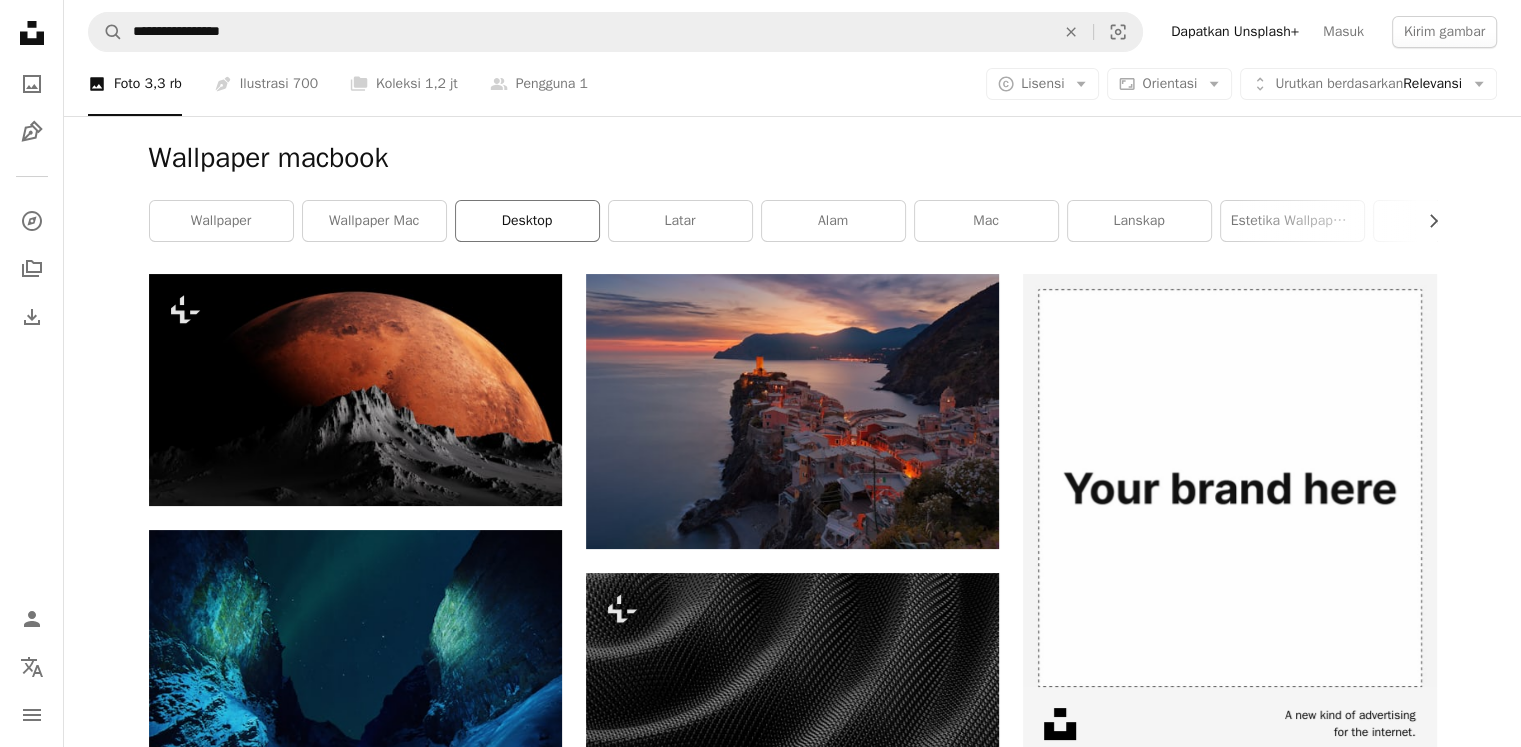 click on "desktop" at bounding box center (527, 221) 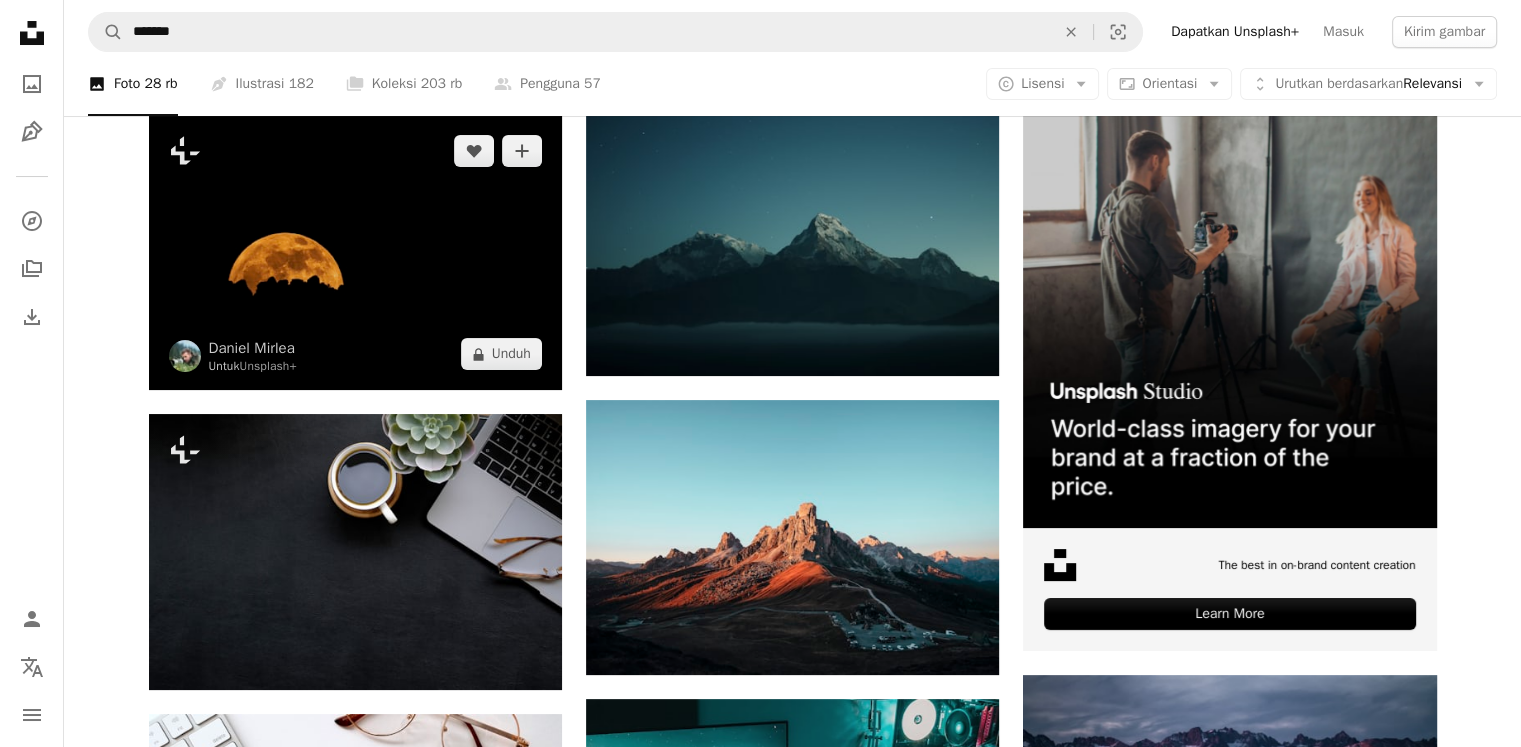 scroll, scrollTop: 600, scrollLeft: 0, axis: vertical 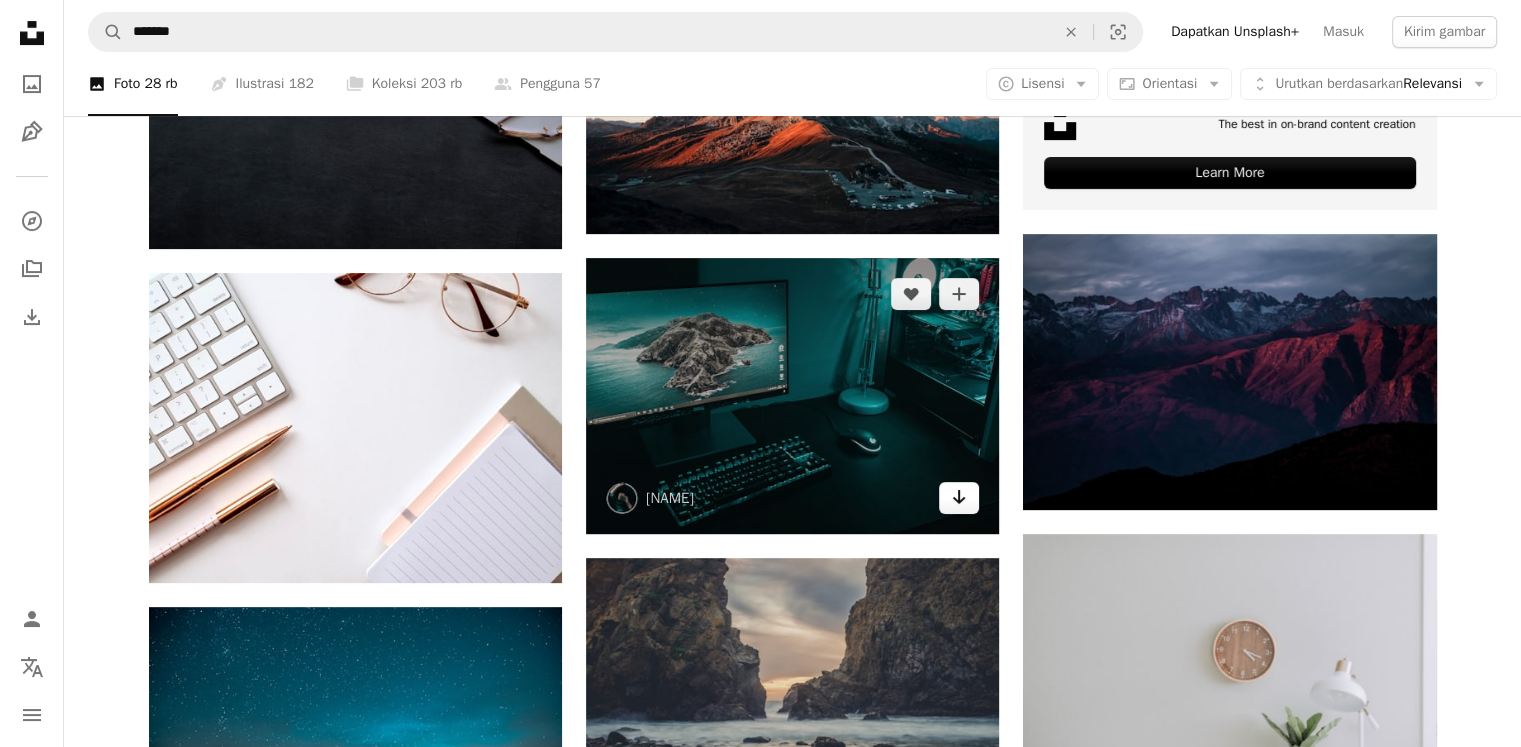 click on "Arrow pointing down" 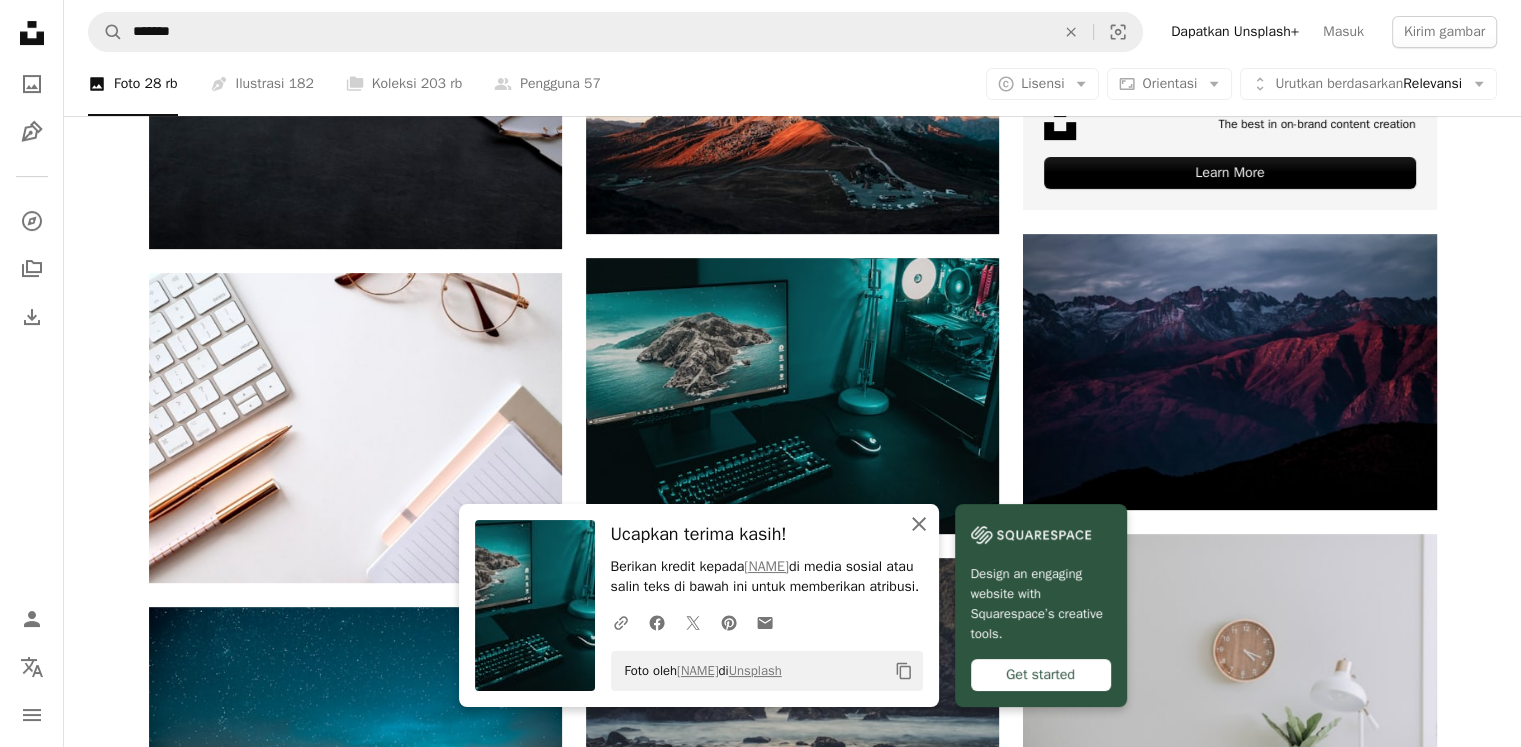 click on "An X shape" 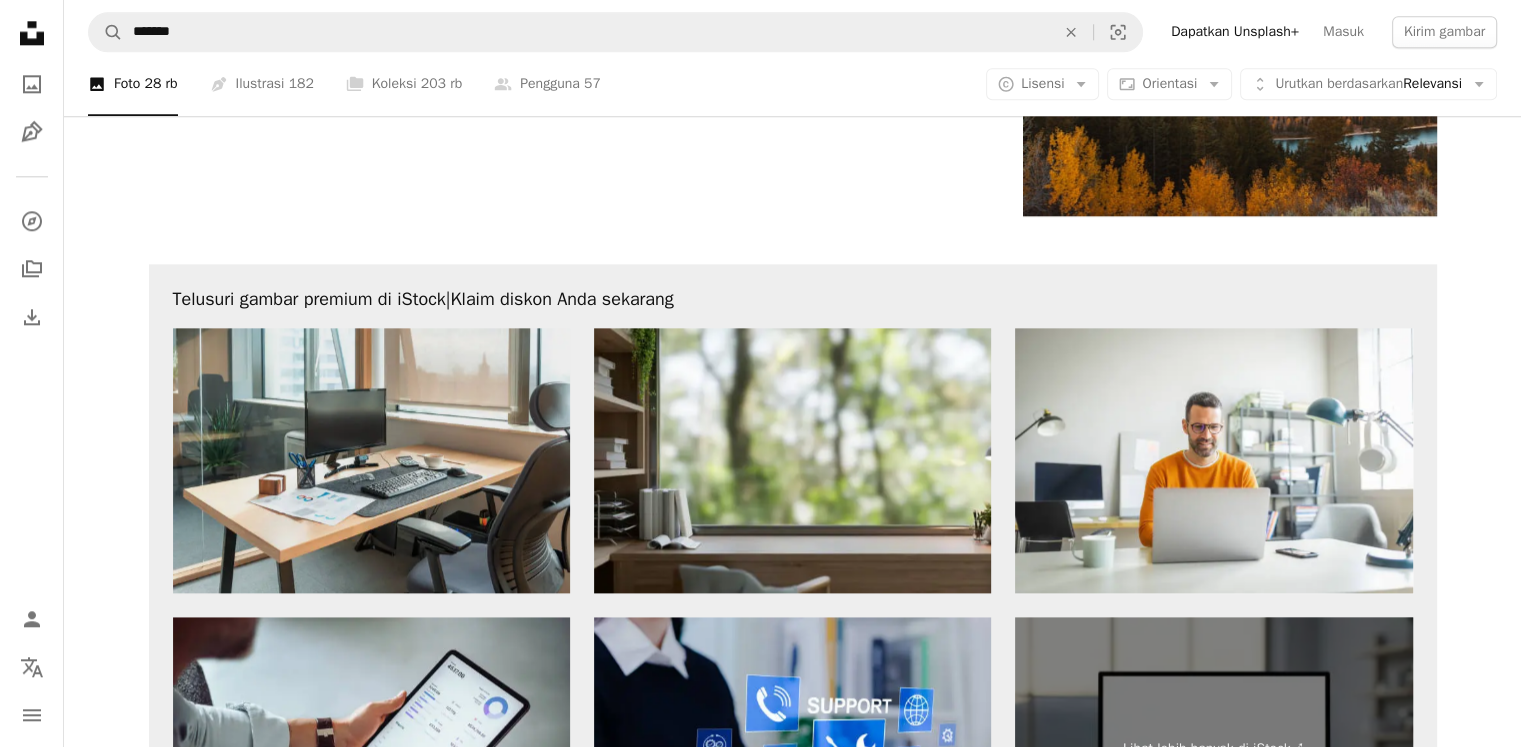 scroll, scrollTop: 2500, scrollLeft: 0, axis: vertical 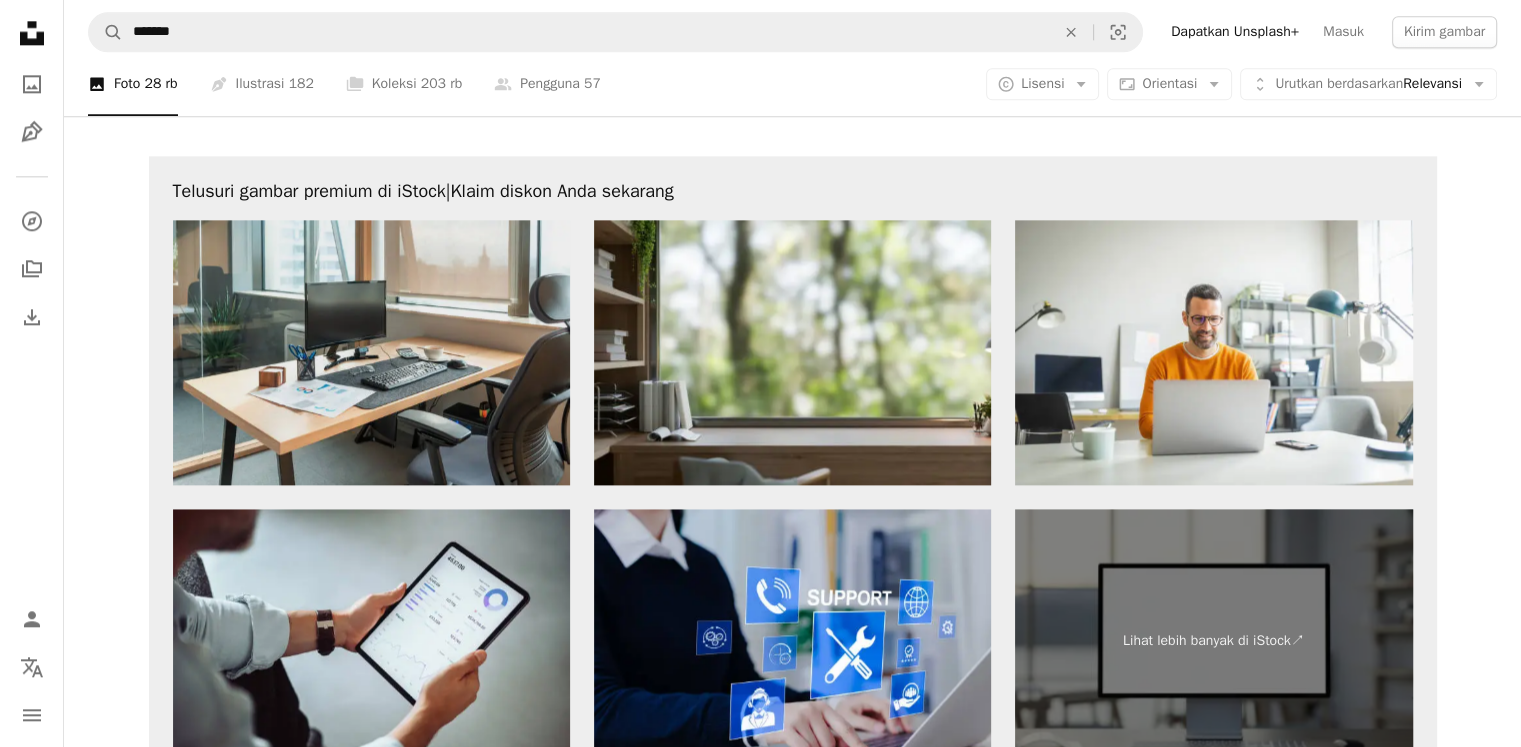 click at bounding box center [371, 352] 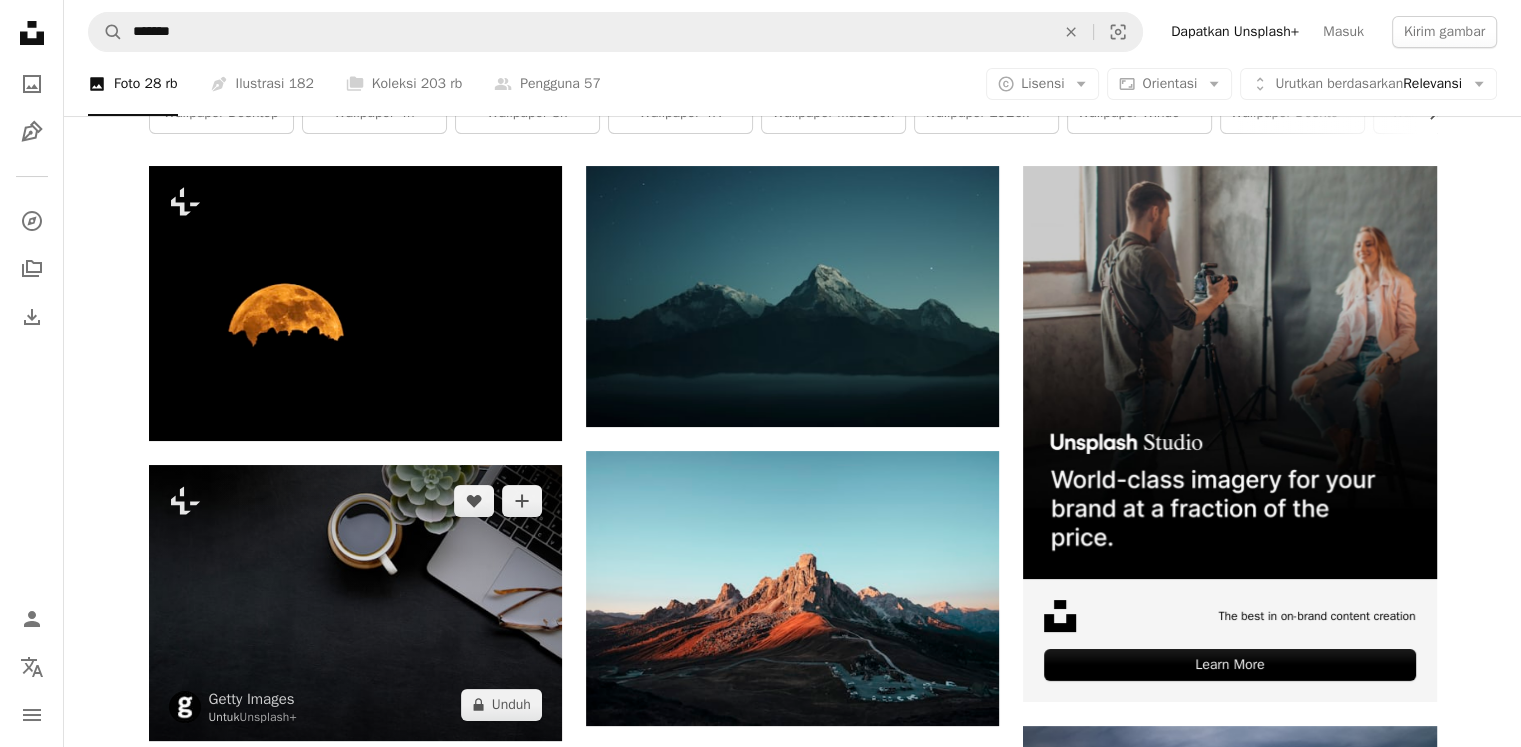 scroll, scrollTop: 0, scrollLeft: 0, axis: both 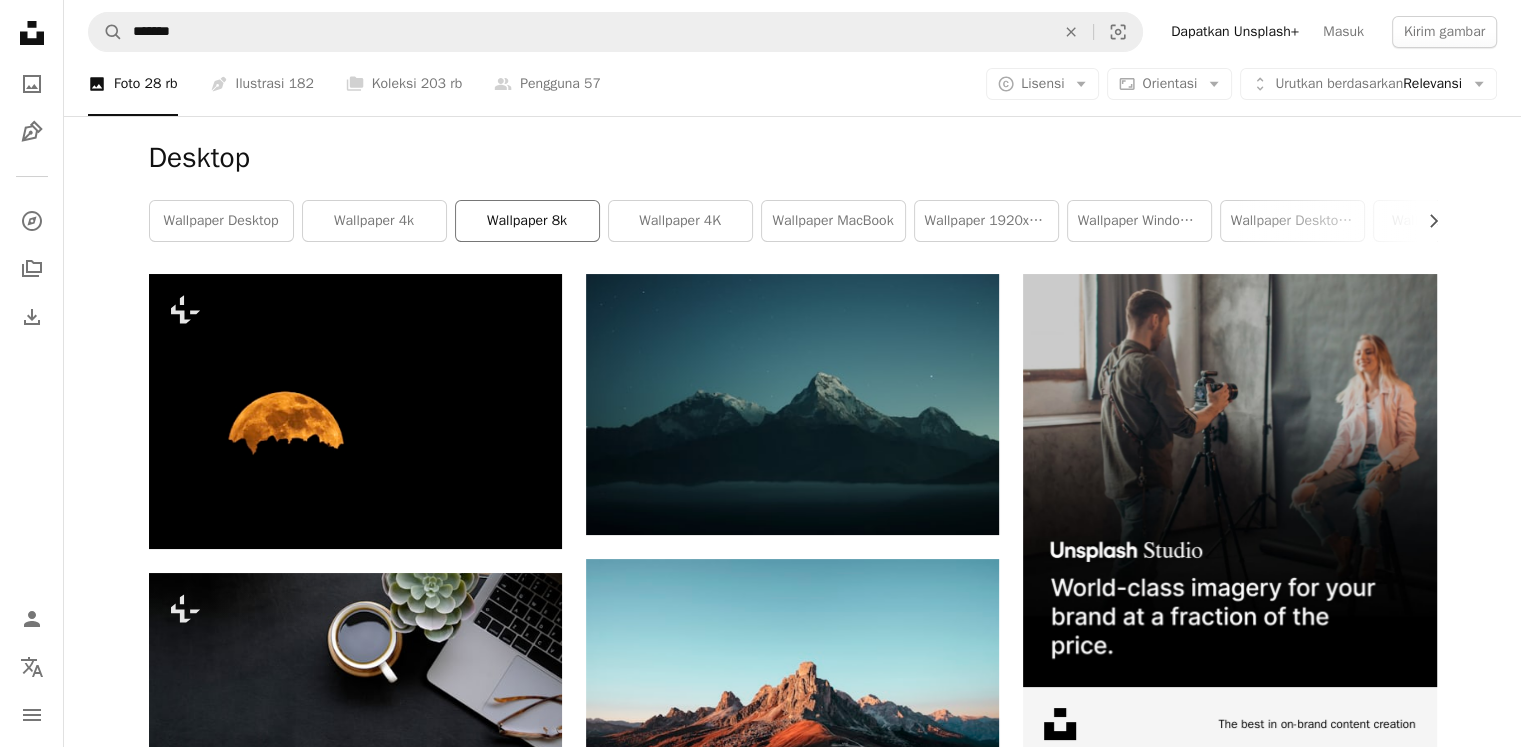 click on "Wallpaper 8k" at bounding box center [527, 221] 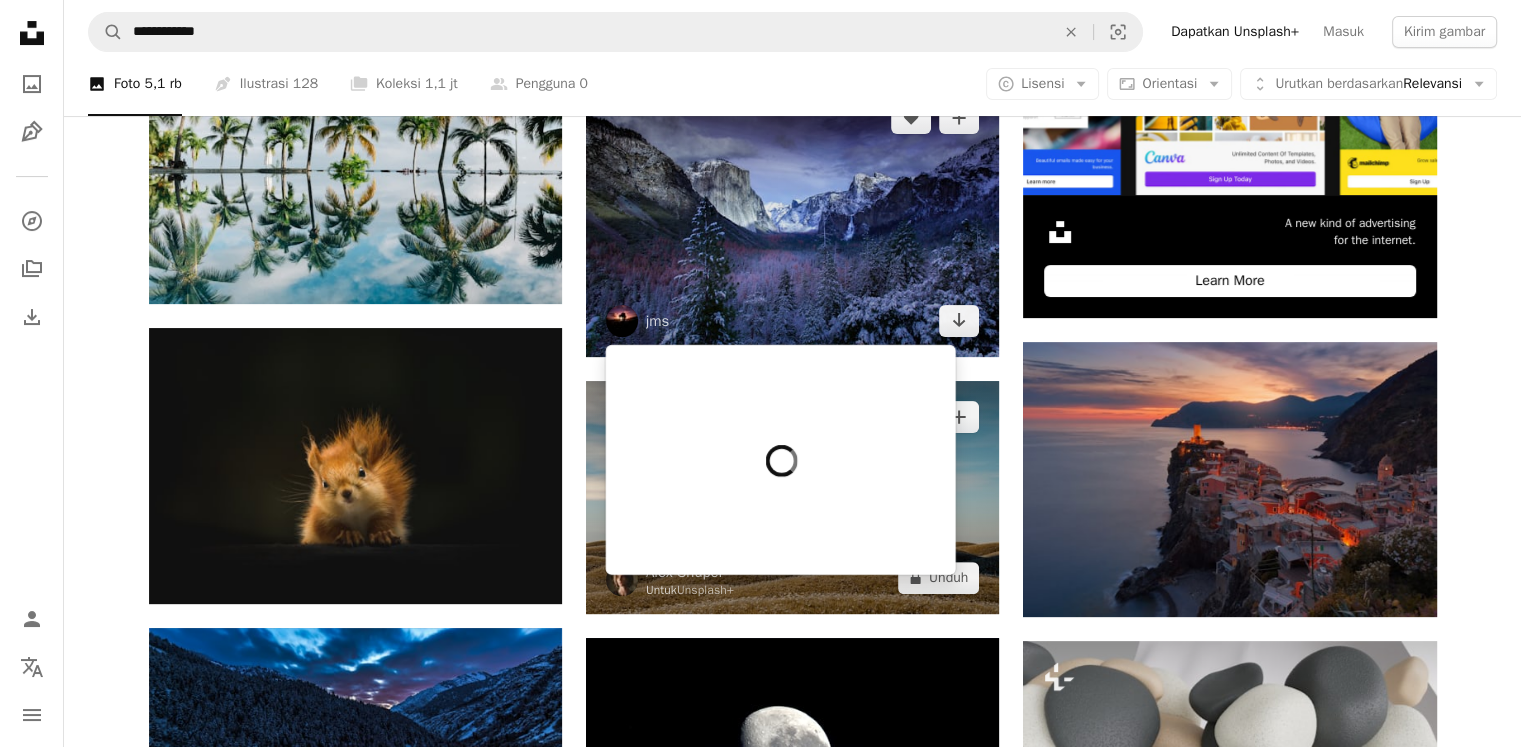 scroll, scrollTop: 600, scrollLeft: 0, axis: vertical 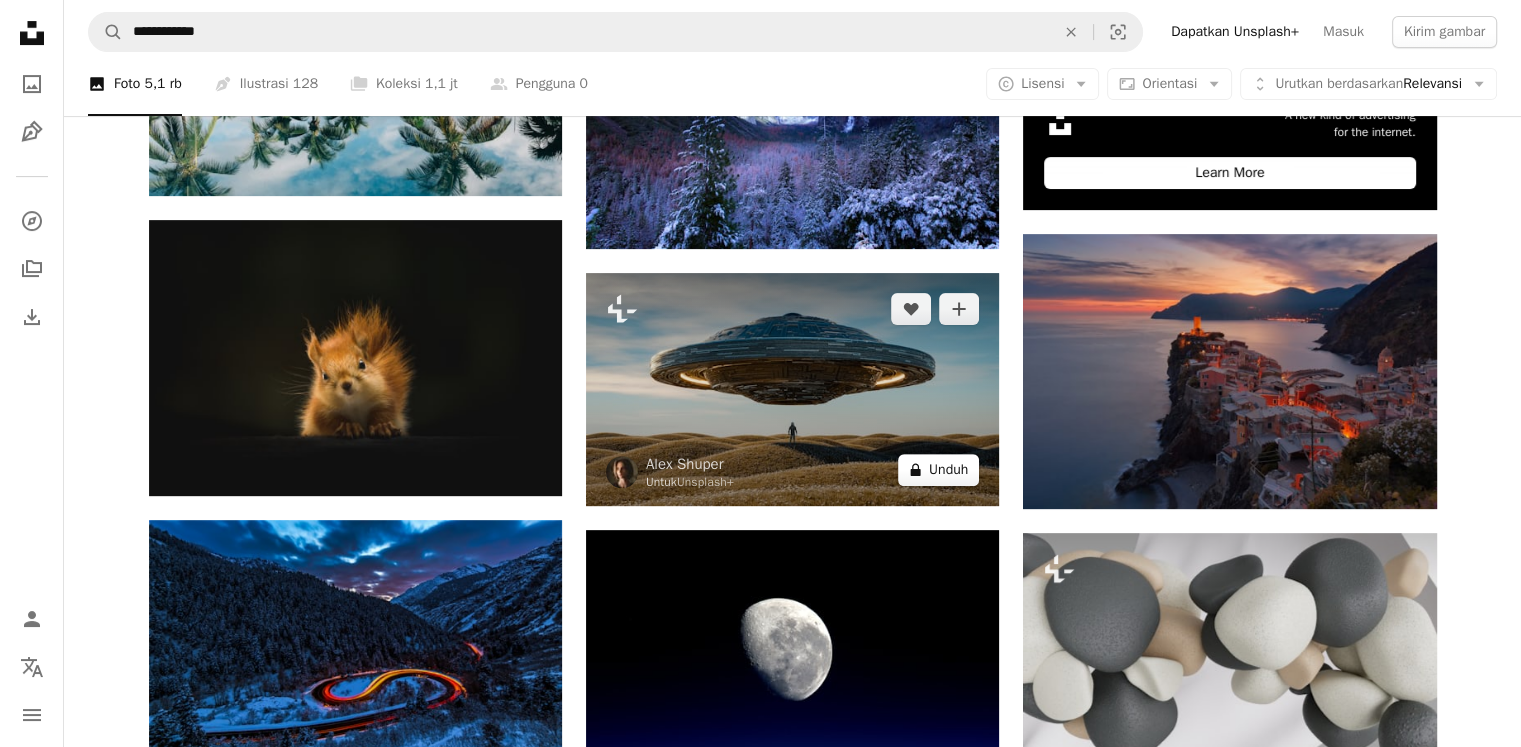 click on "A lock   Unduh" at bounding box center (938, 470) 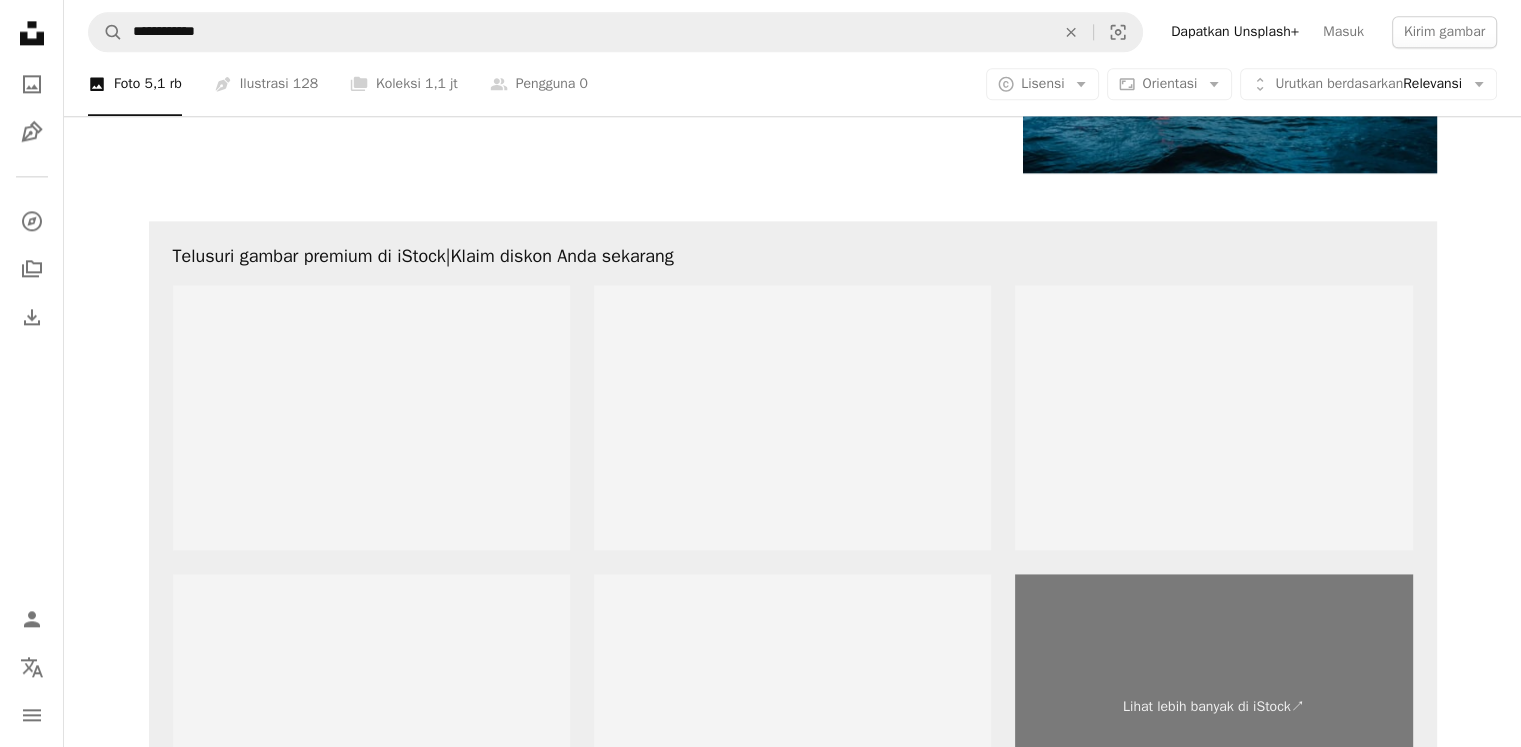 scroll, scrollTop: 2700, scrollLeft: 0, axis: vertical 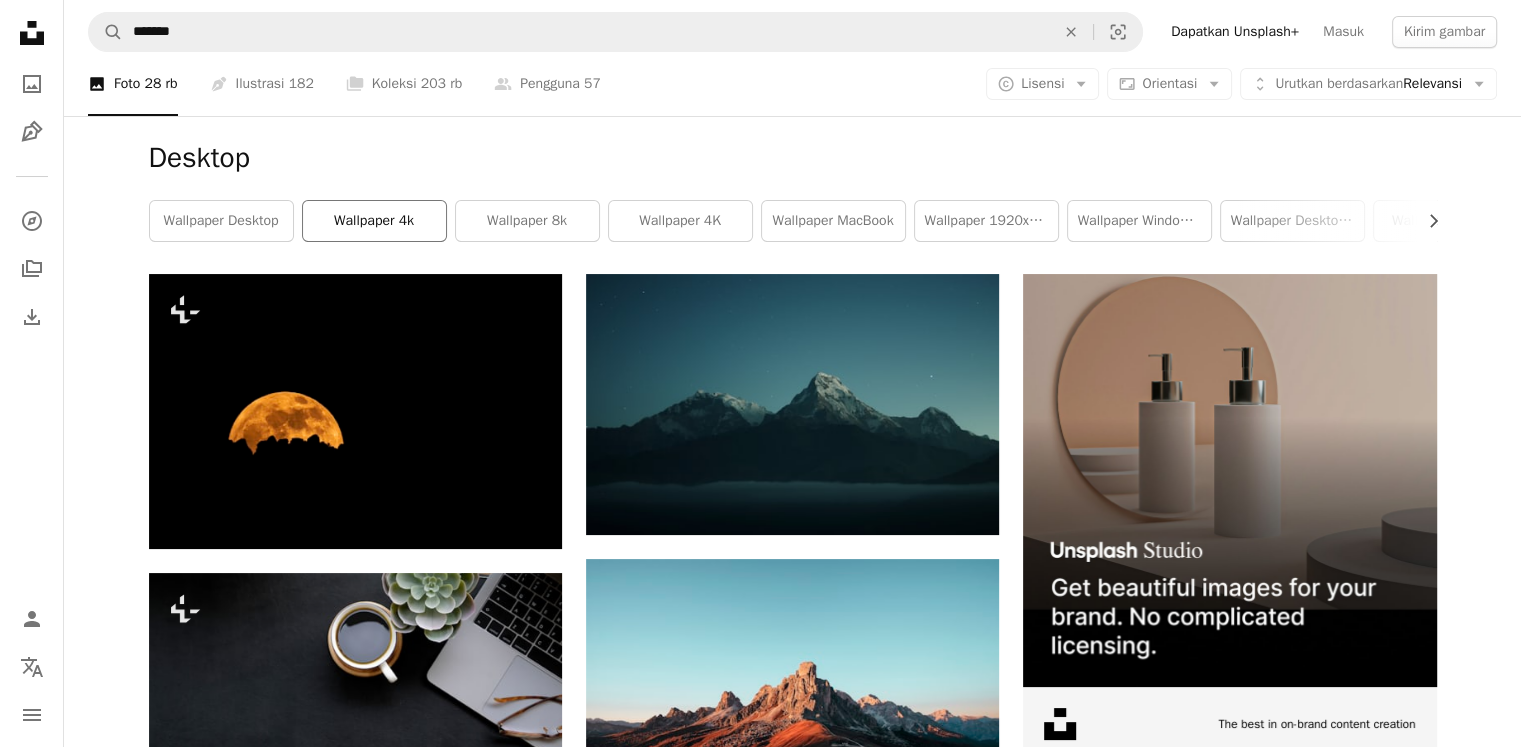 click on "Wallpaper 4k" at bounding box center [374, 221] 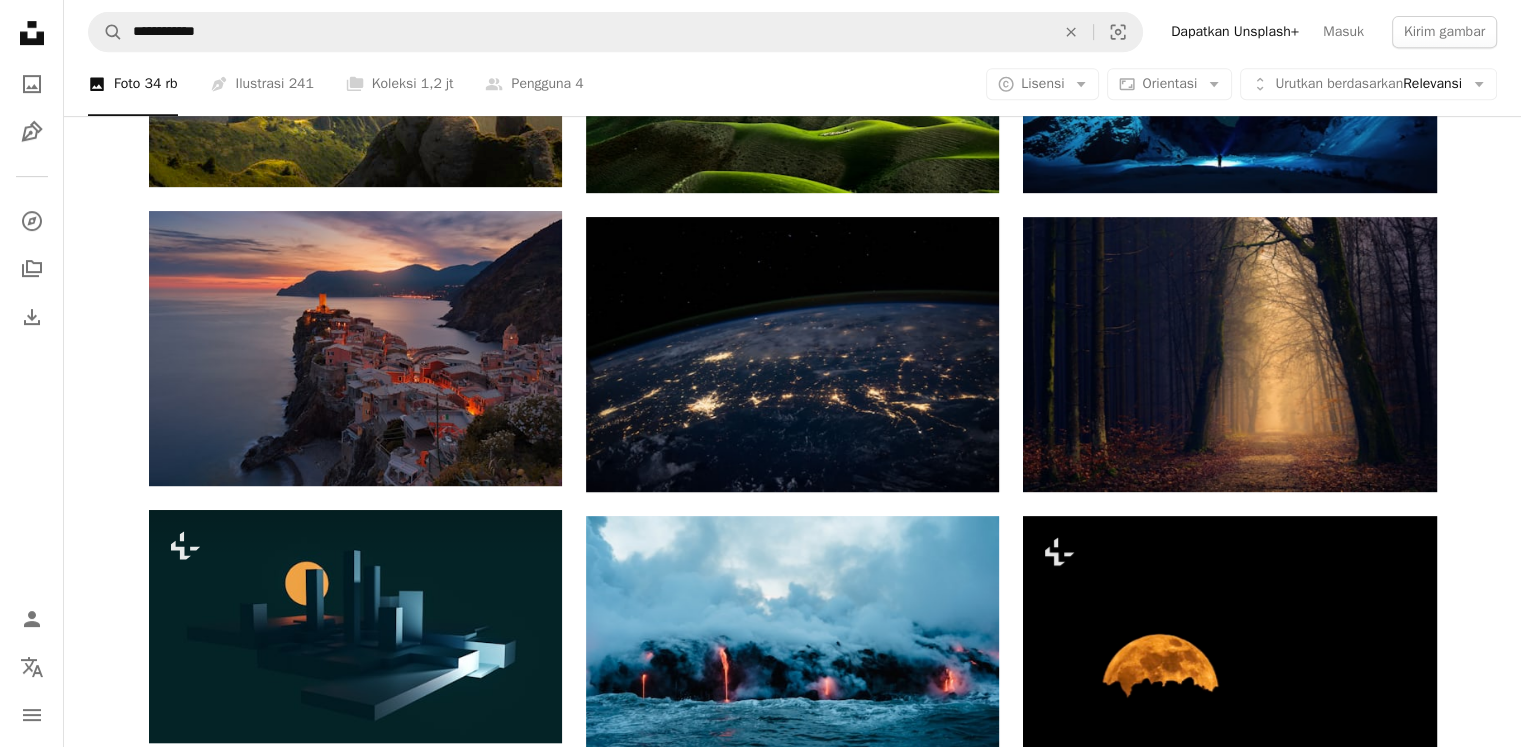 scroll, scrollTop: 1100, scrollLeft: 0, axis: vertical 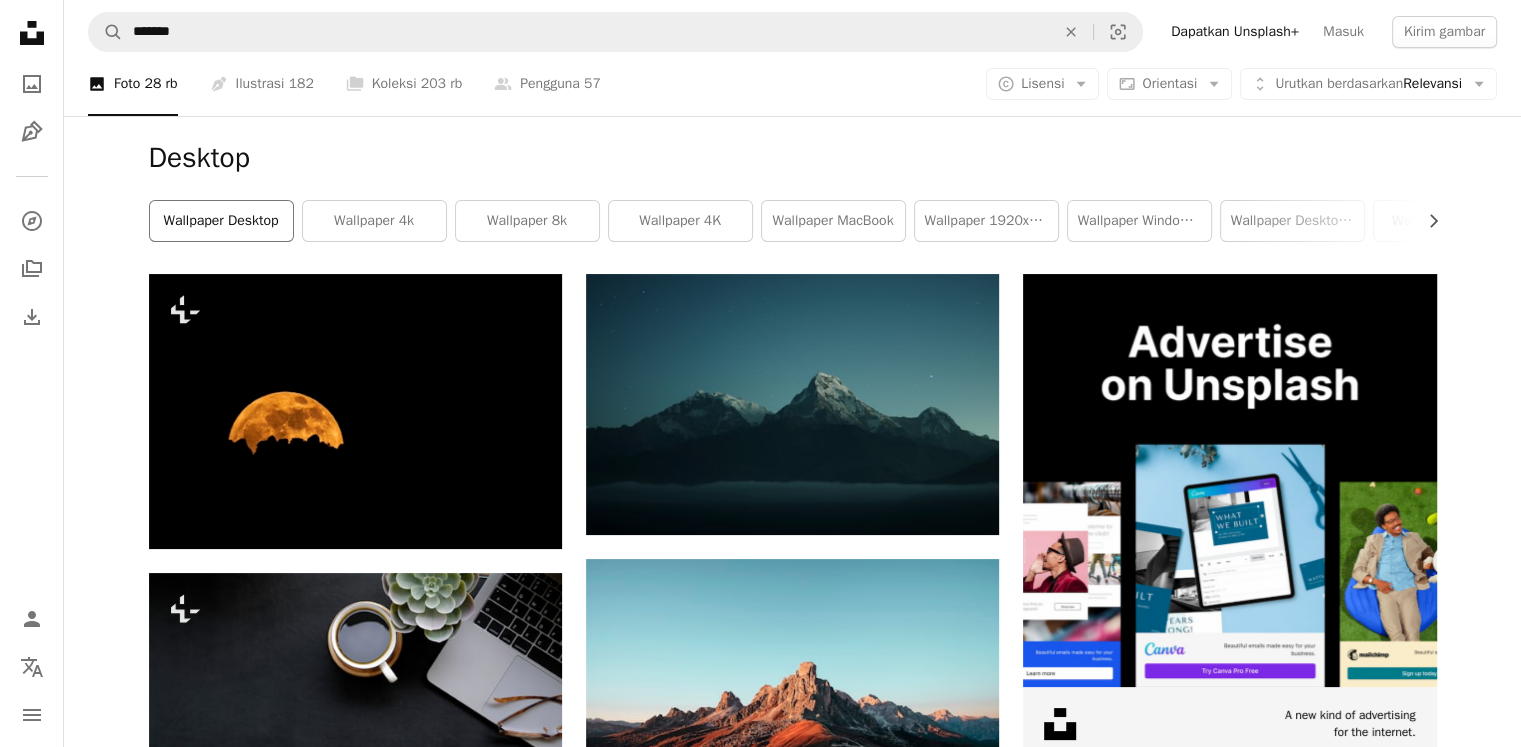 click on "wallpaper desktop" at bounding box center [221, 221] 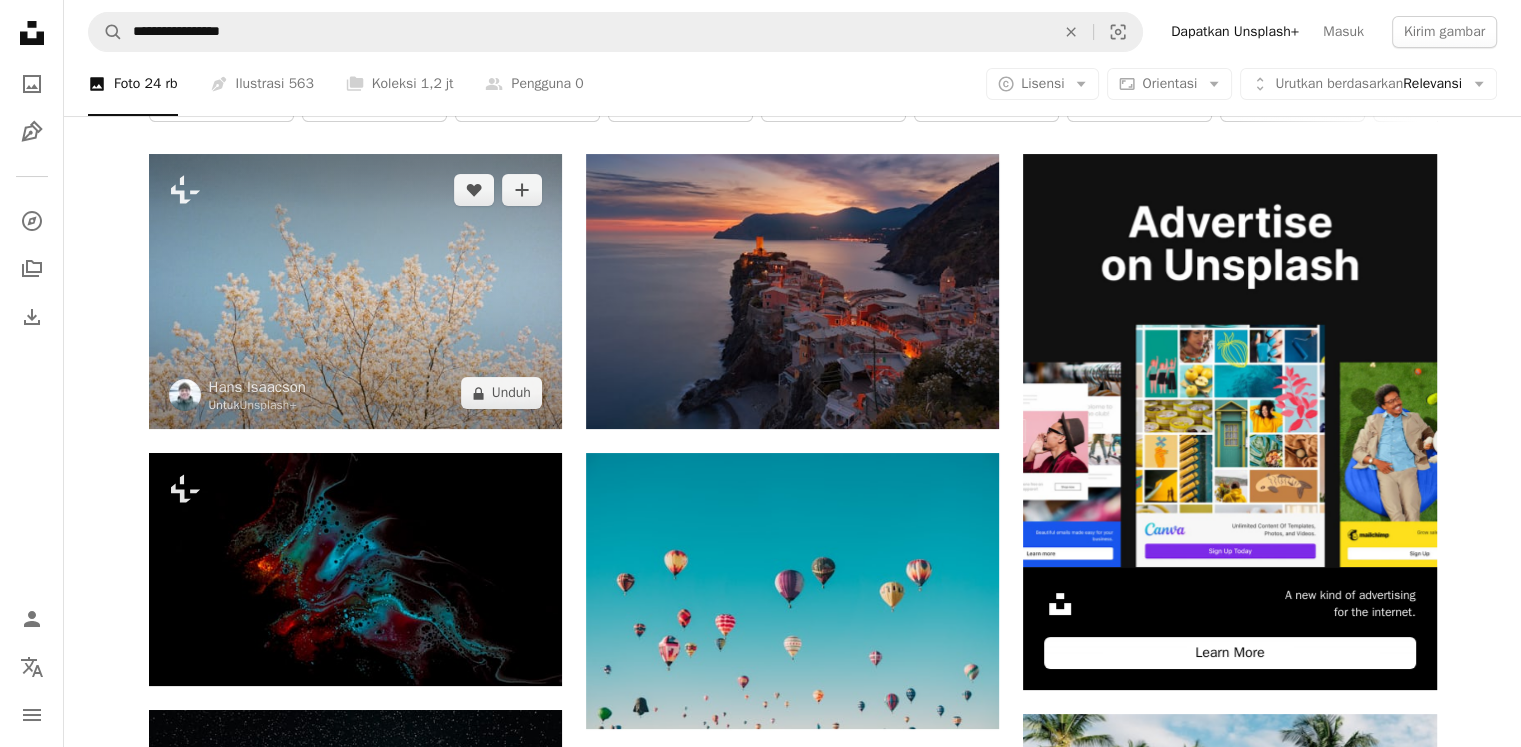 scroll, scrollTop: 500, scrollLeft: 0, axis: vertical 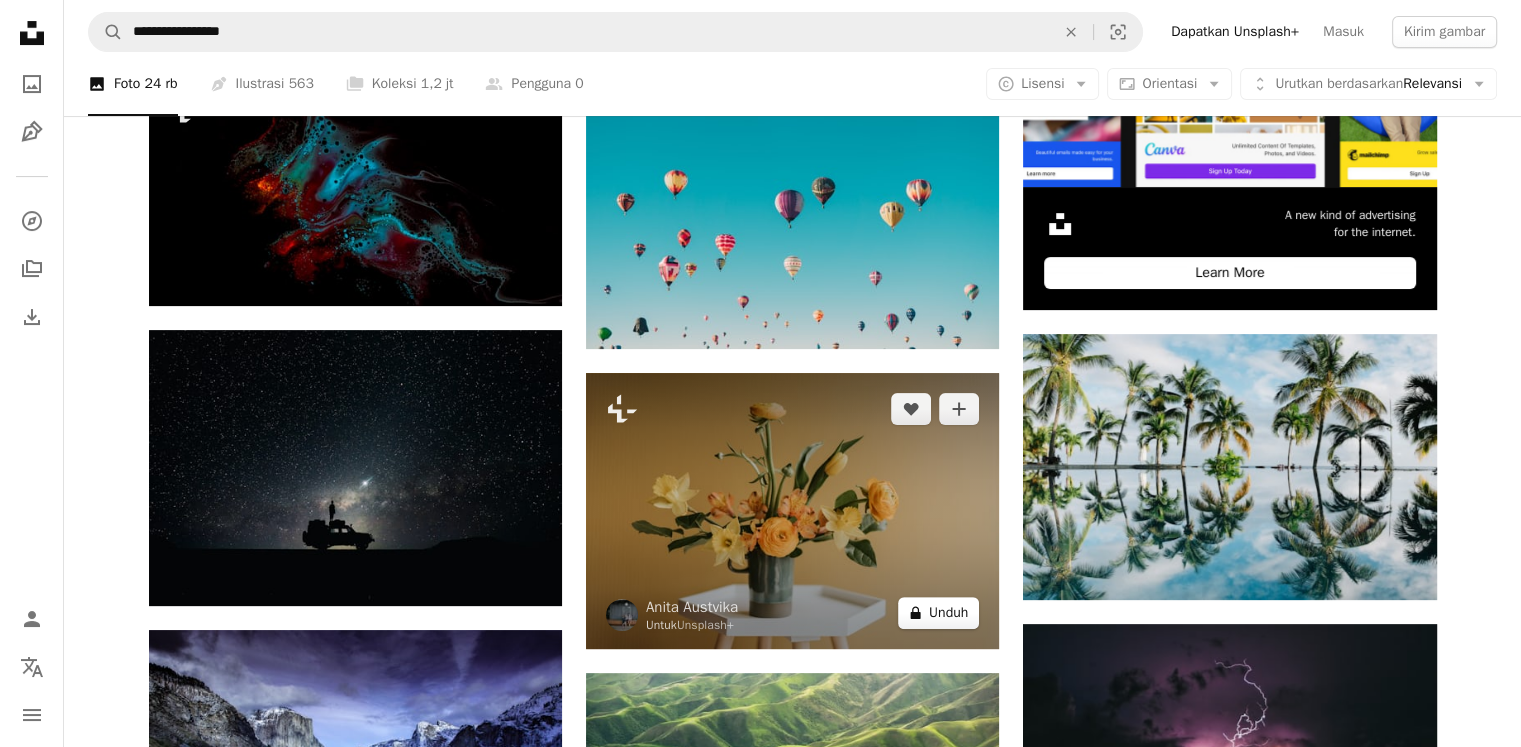 click on "A lock   Unduh" at bounding box center (938, 613) 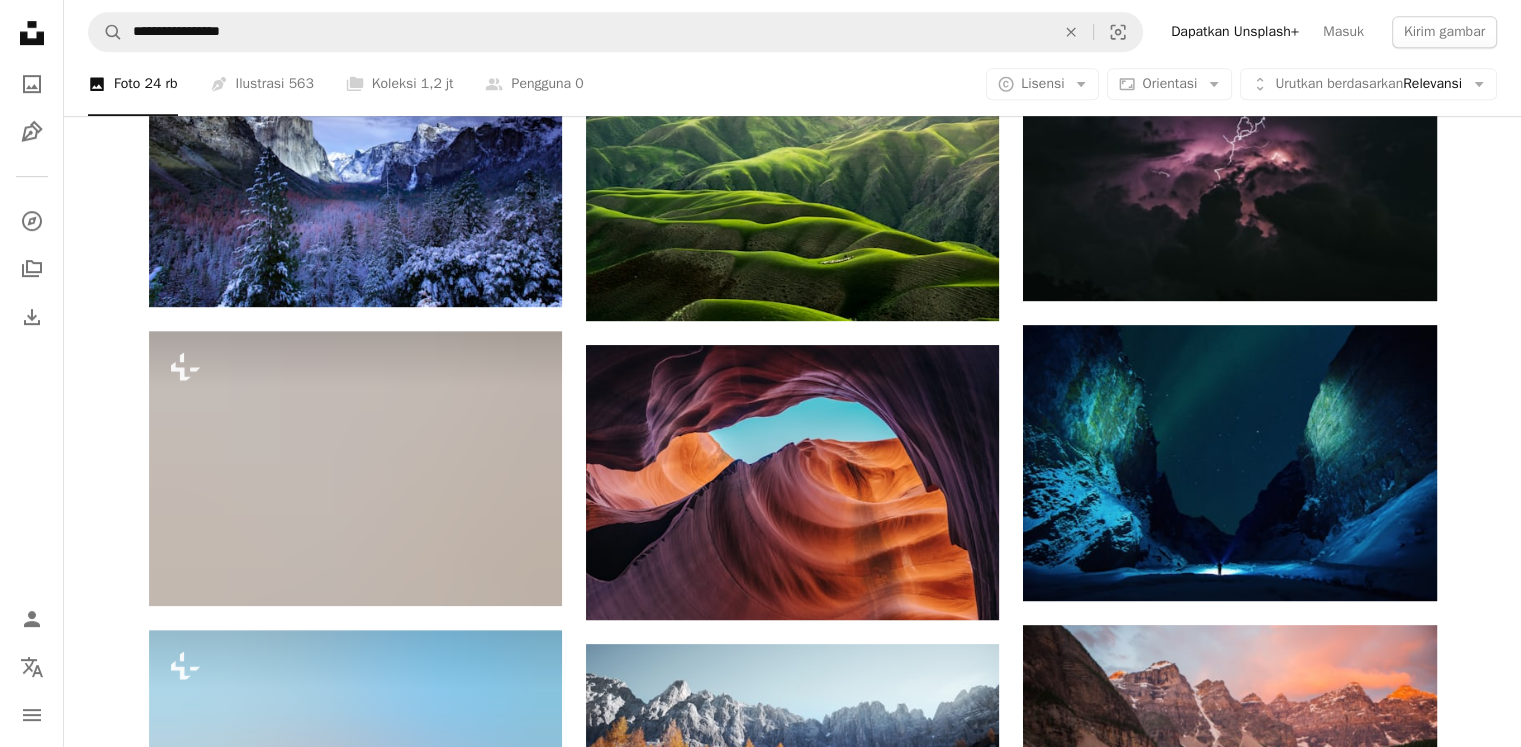 scroll, scrollTop: 1100, scrollLeft: 0, axis: vertical 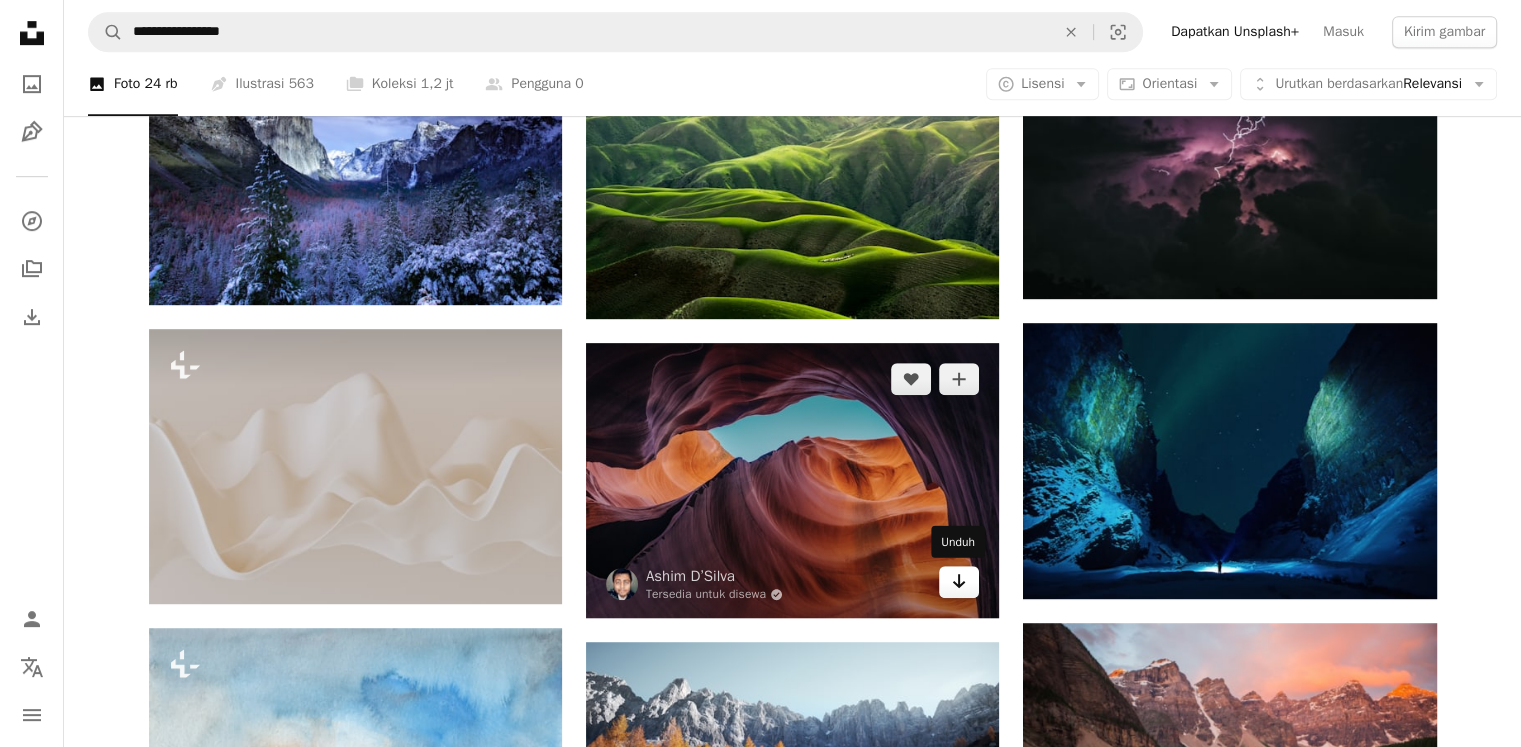 click 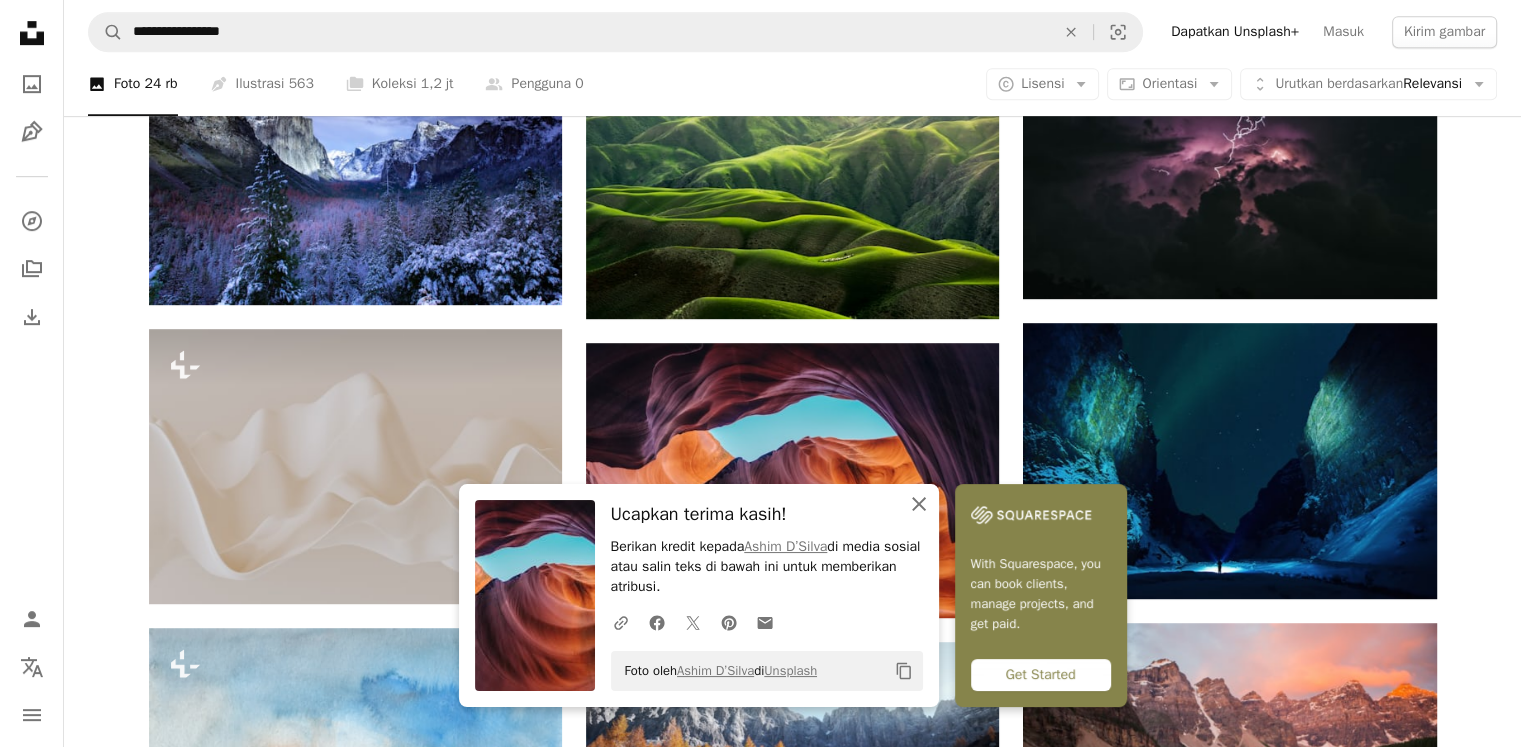 click on "An X shape" 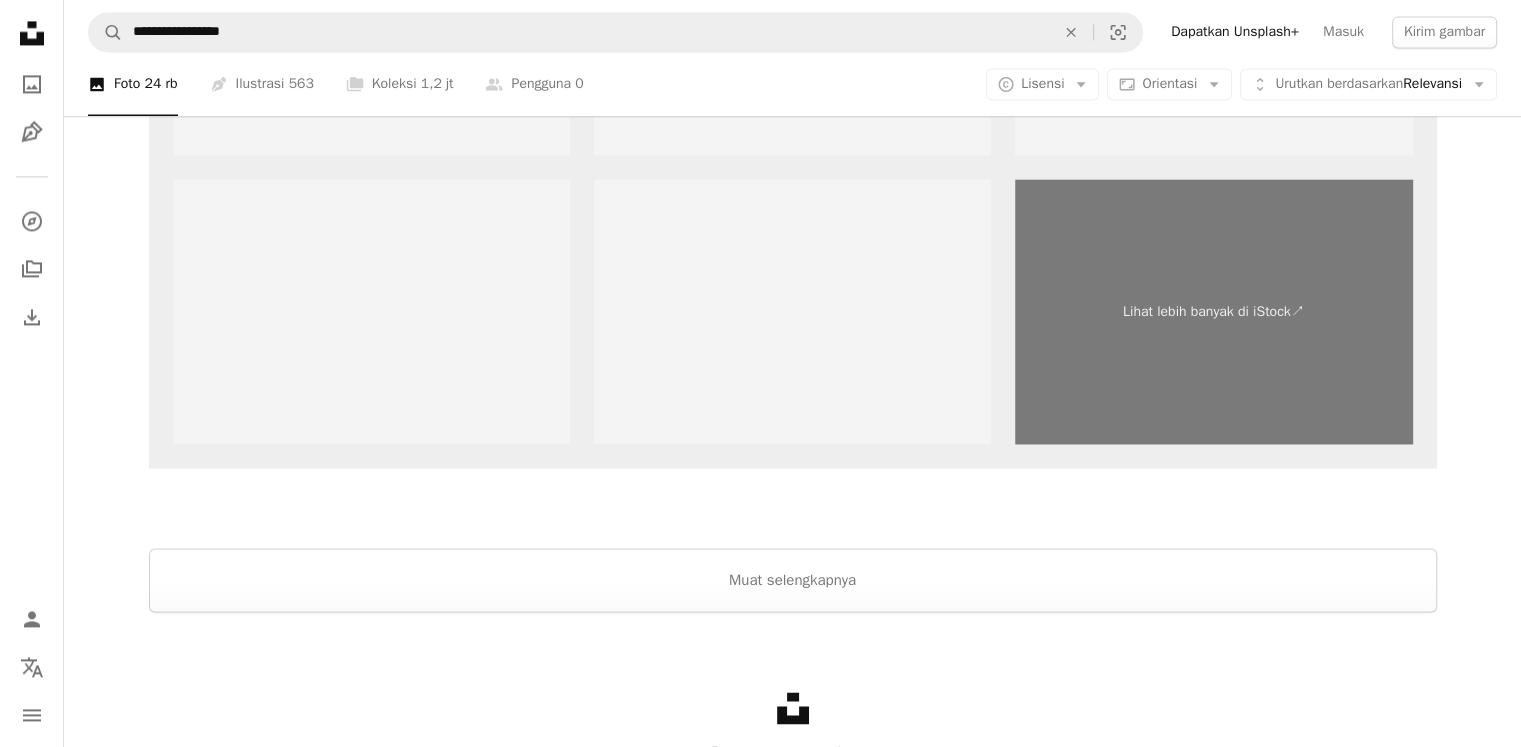 scroll, scrollTop: 3100, scrollLeft: 0, axis: vertical 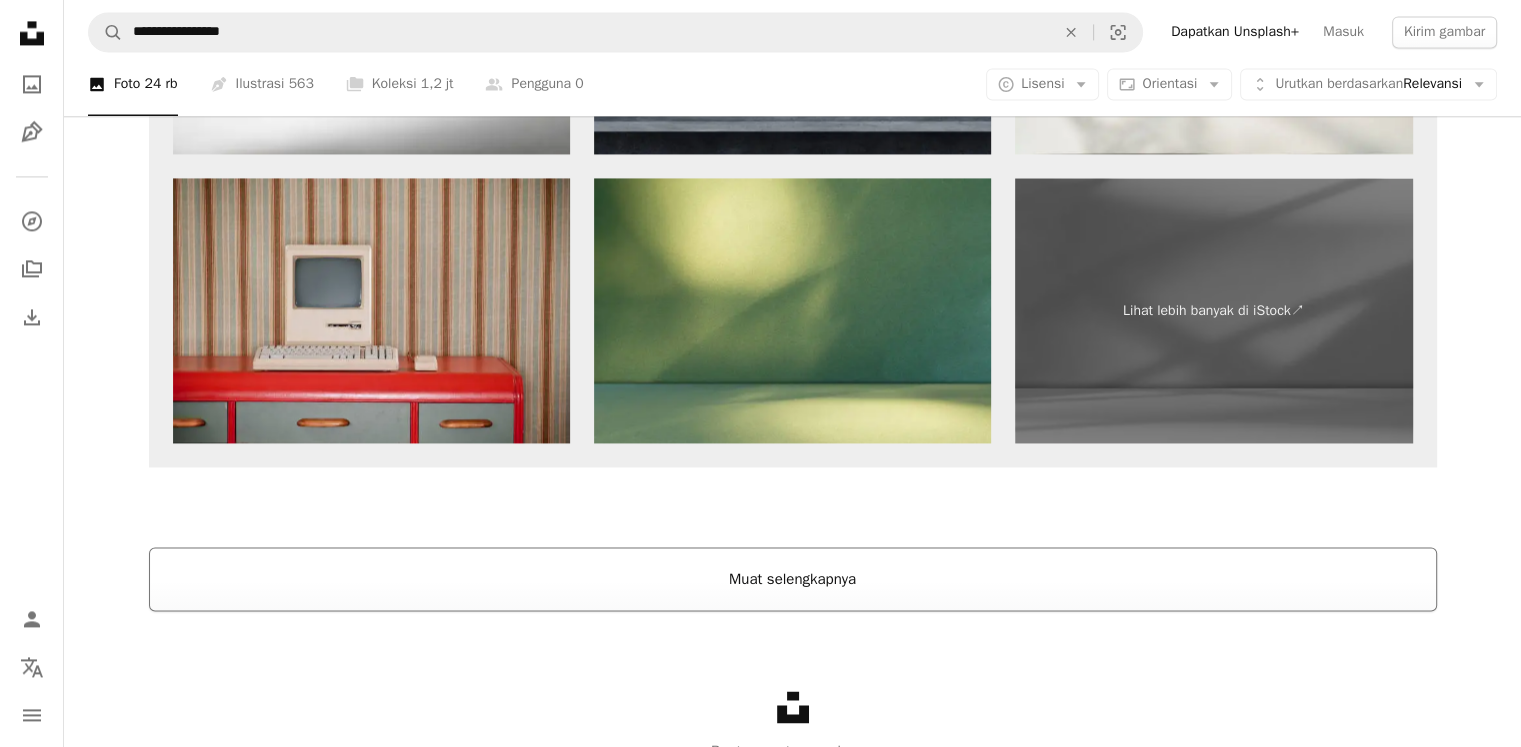 click on "Muat selengkapnya" at bounding box center (793, 579) 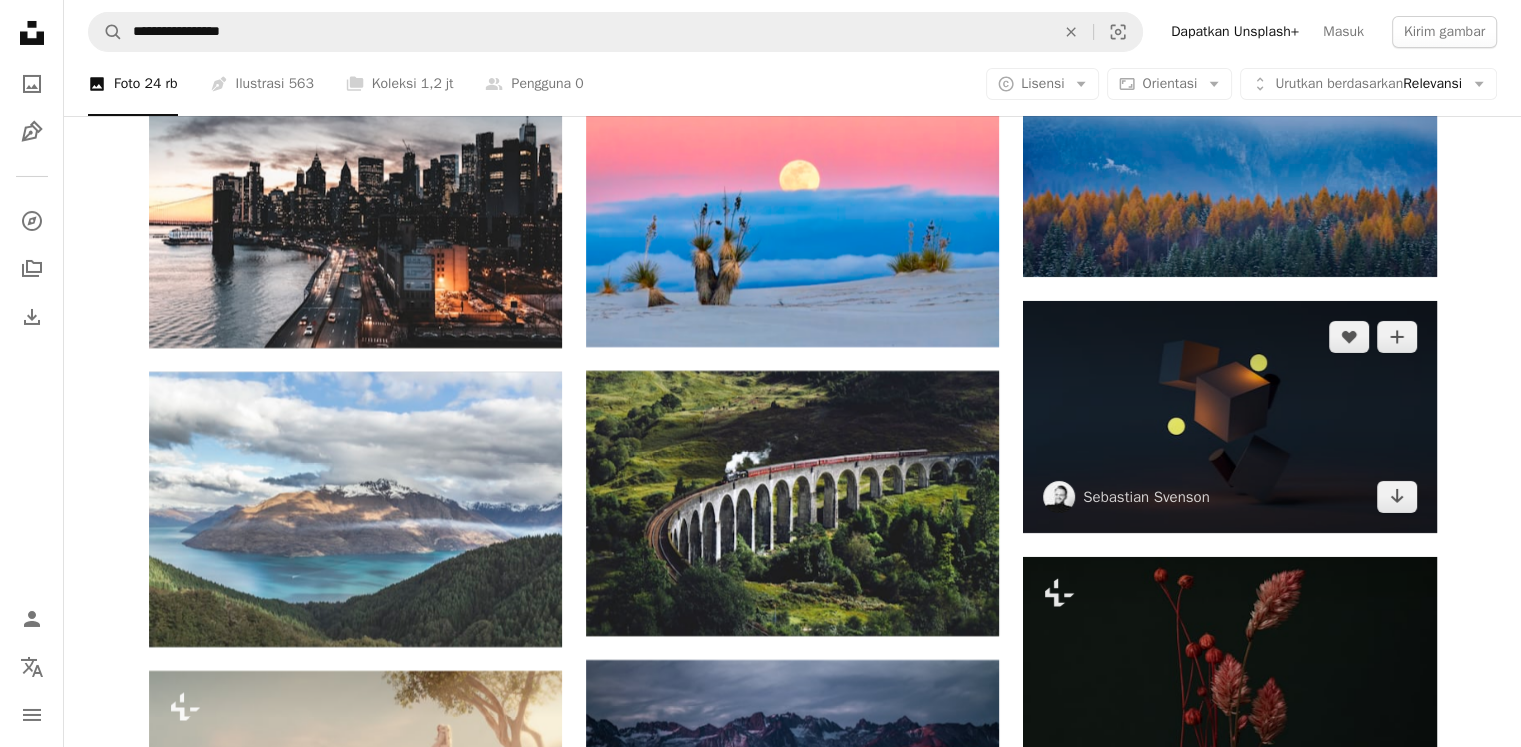 scroll, scrollTop: 7300, scrollLeft: 0, axis: vertical 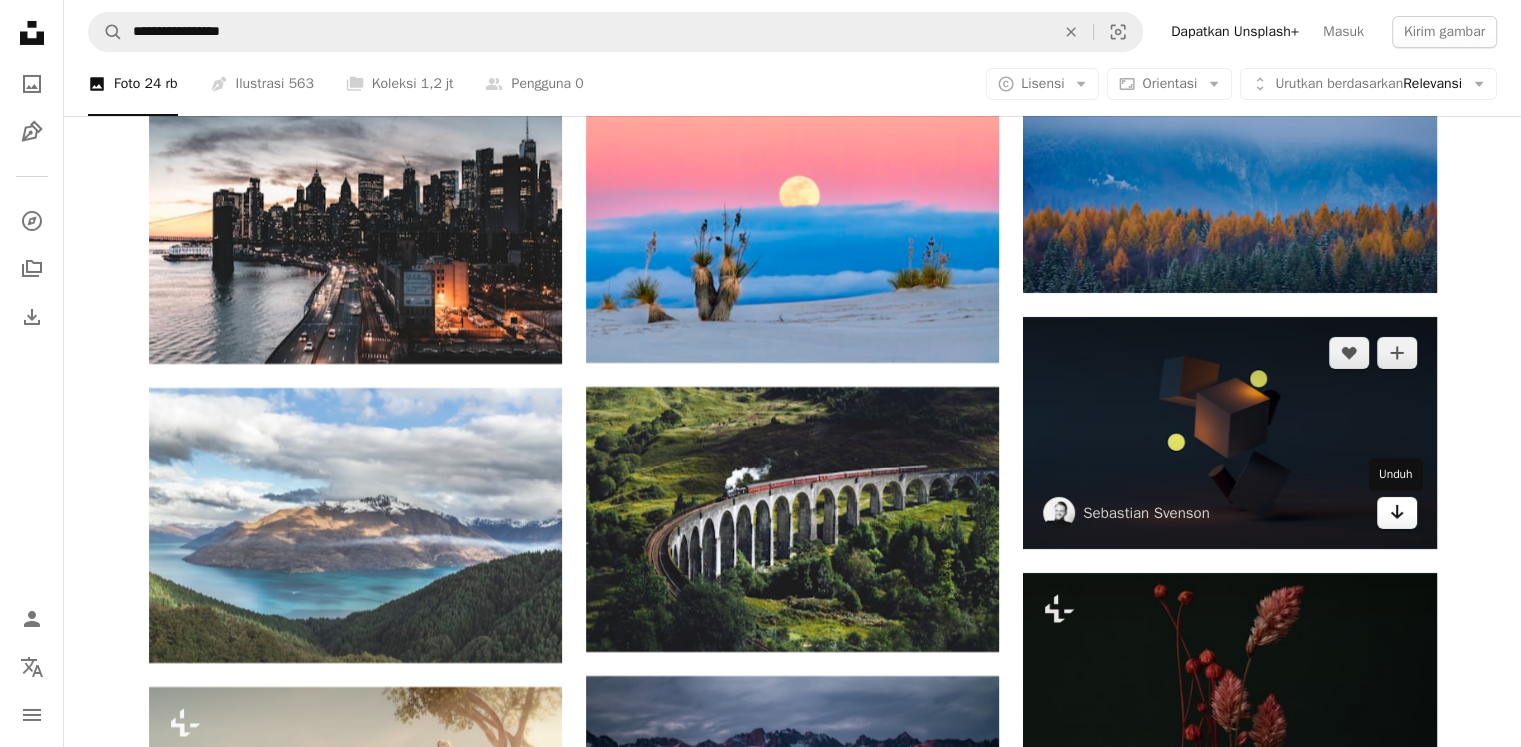 click 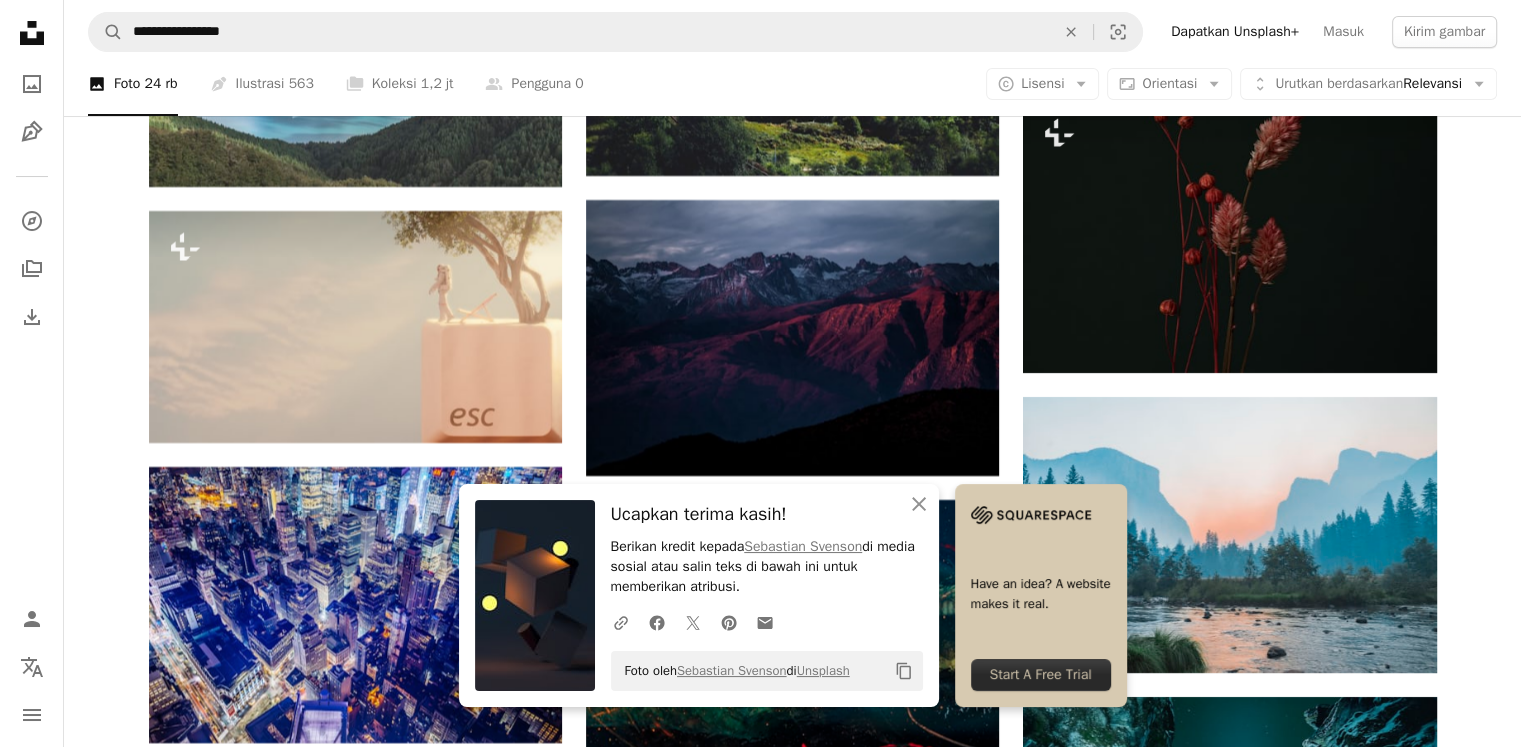 scroll, scrollTop: 7800, scrollLeft: 0, axis: vertical 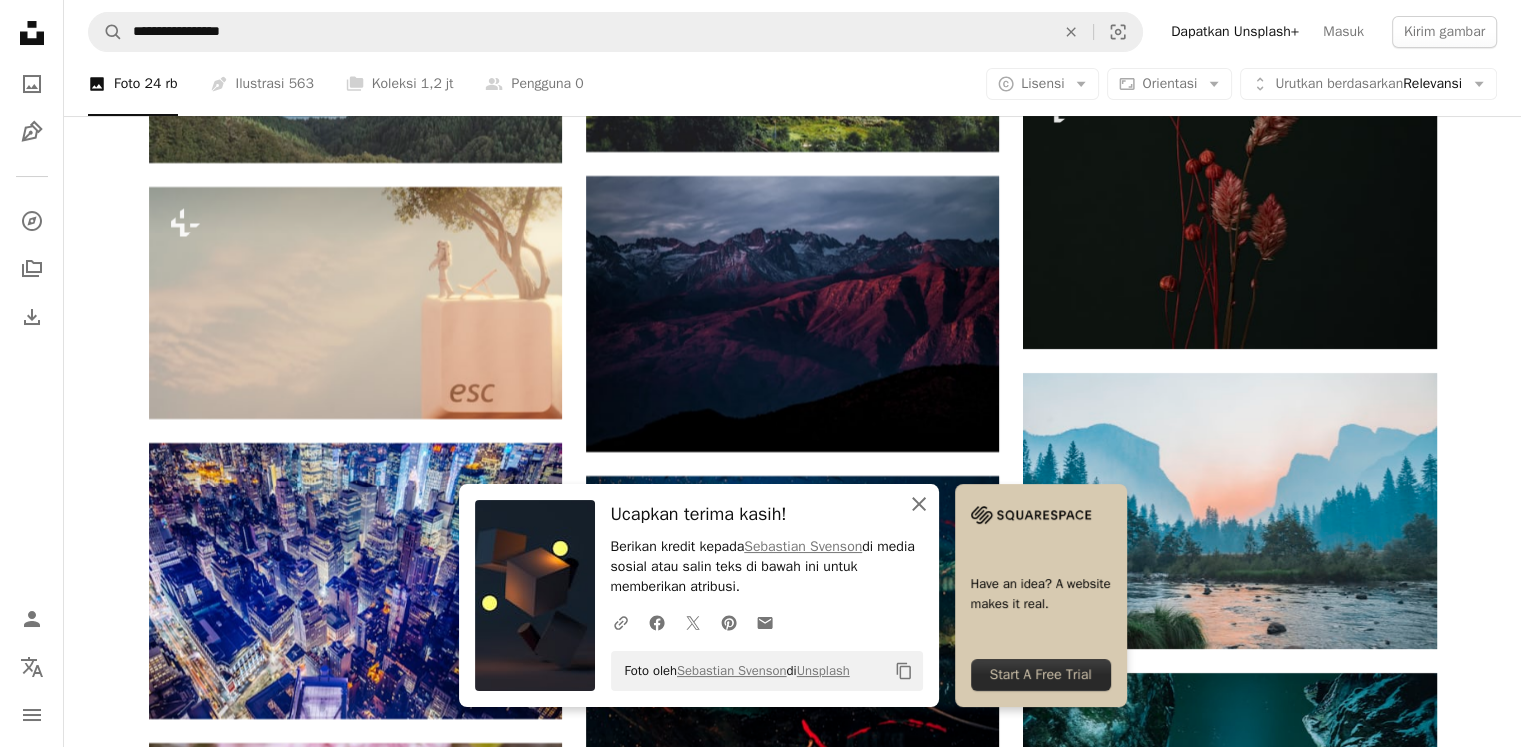 click on "An X shape" 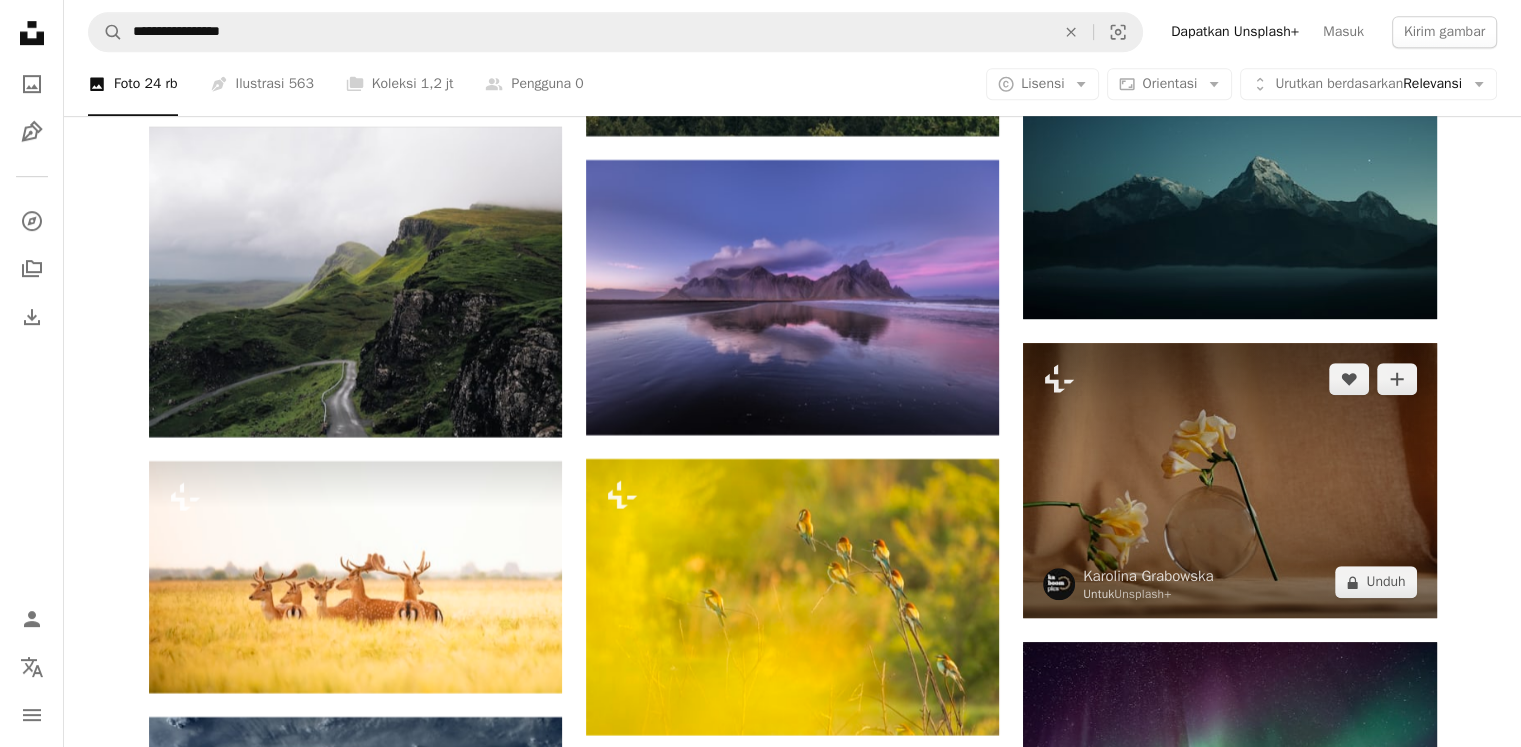 scroll, scrollTop: 8800, scrollLeft: 0, axis: vertical 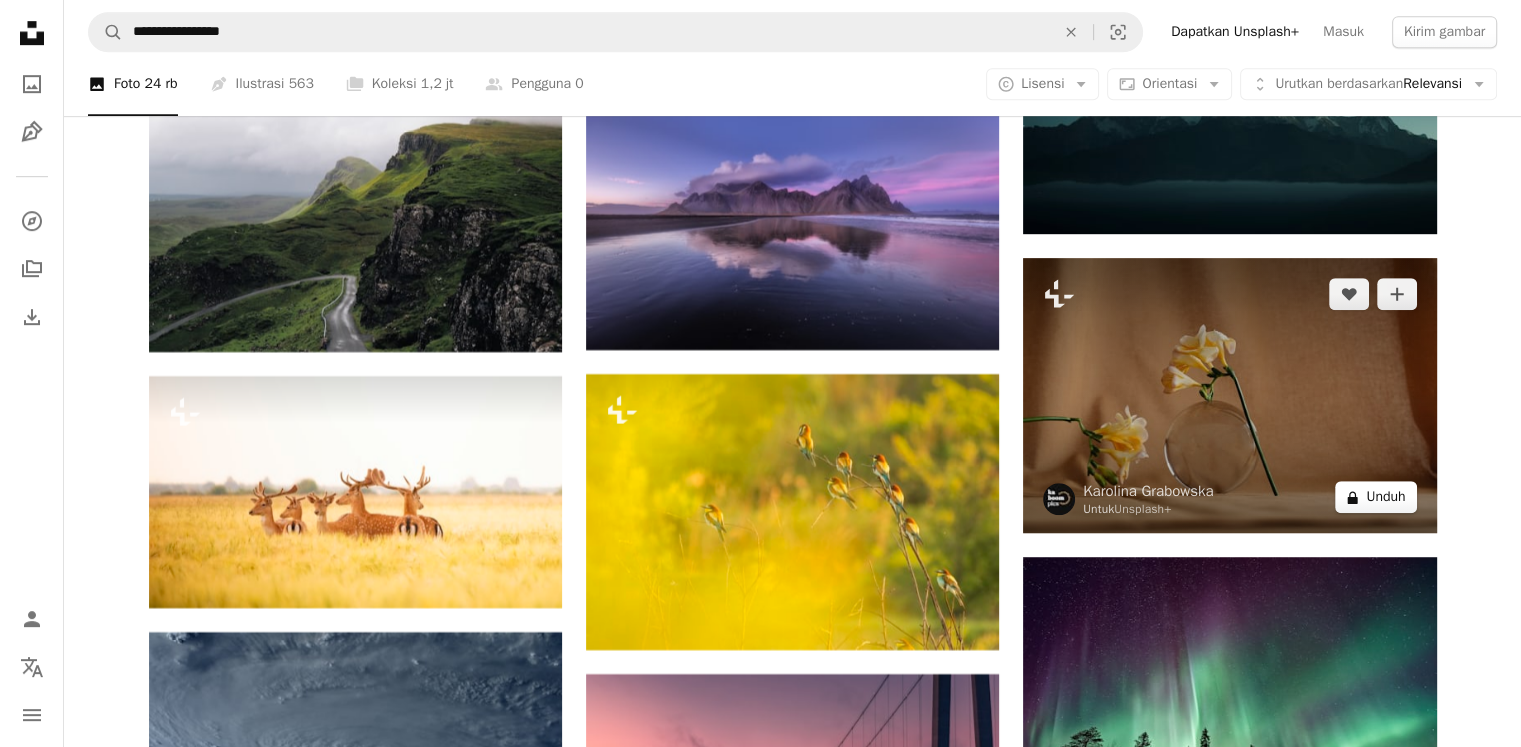 click on "A lock   Unduh" at bounding box center (1375, 497) 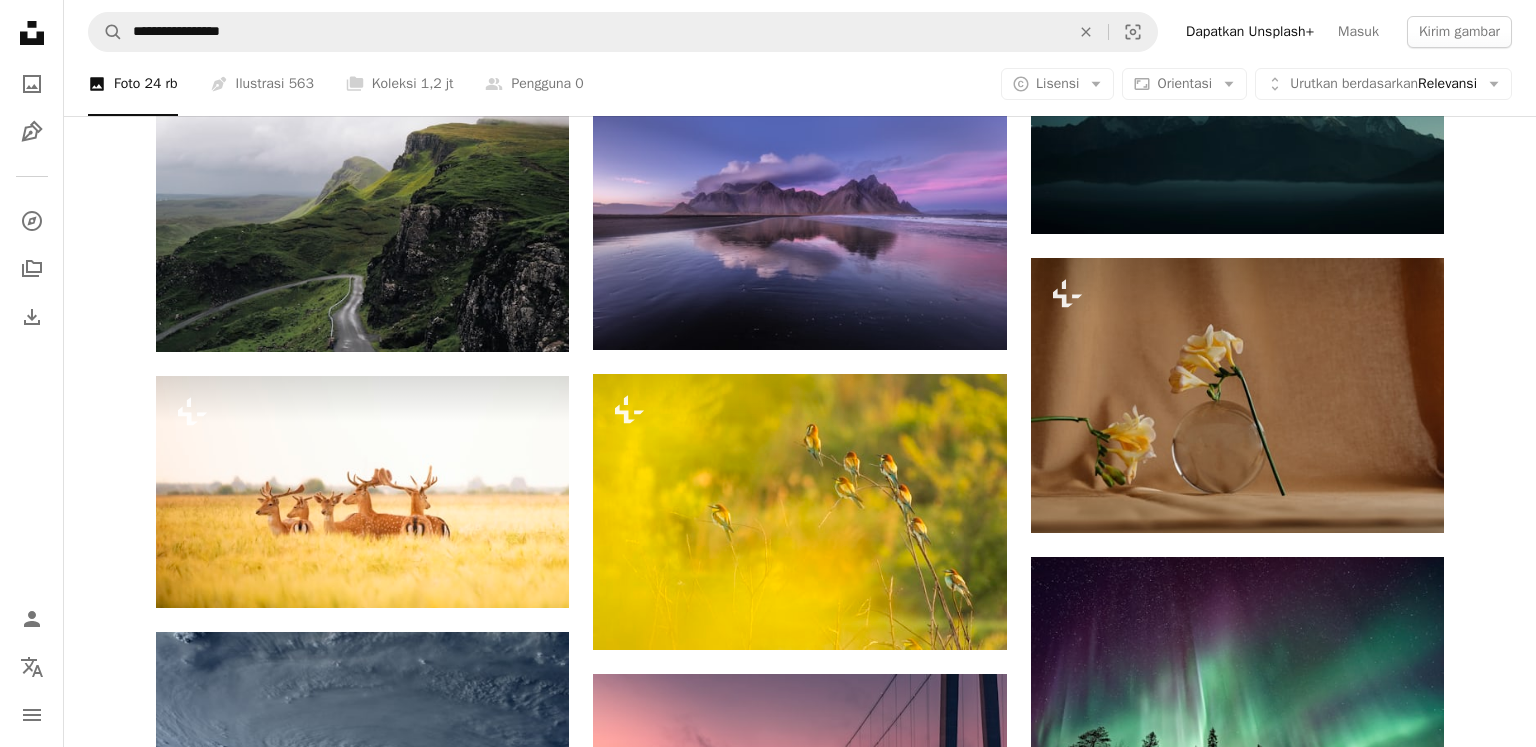 click on "An X shape Gambar premium yang siap digunakan. Dapatkan akses tak terbatas. A plus sign Konten khusus anggota ditambahkan setiap bulan A plus sign Unduhan bebas royalti tak terbatas A plus sign Ilustrasi  Baru A plus sign Perlindungan hukum yang ditingkatkan tahunan Diskon  66% bulanan $12   $4 USD per bulan * Dapatkan  Unsplash+ * Apabila dibayar per tahun, tagihan dibayar di depan  $48 Pajak apabila berlaku. Perbarui secara otomatis. Batalkan kapan saja." at bounding box center (768, 5094) 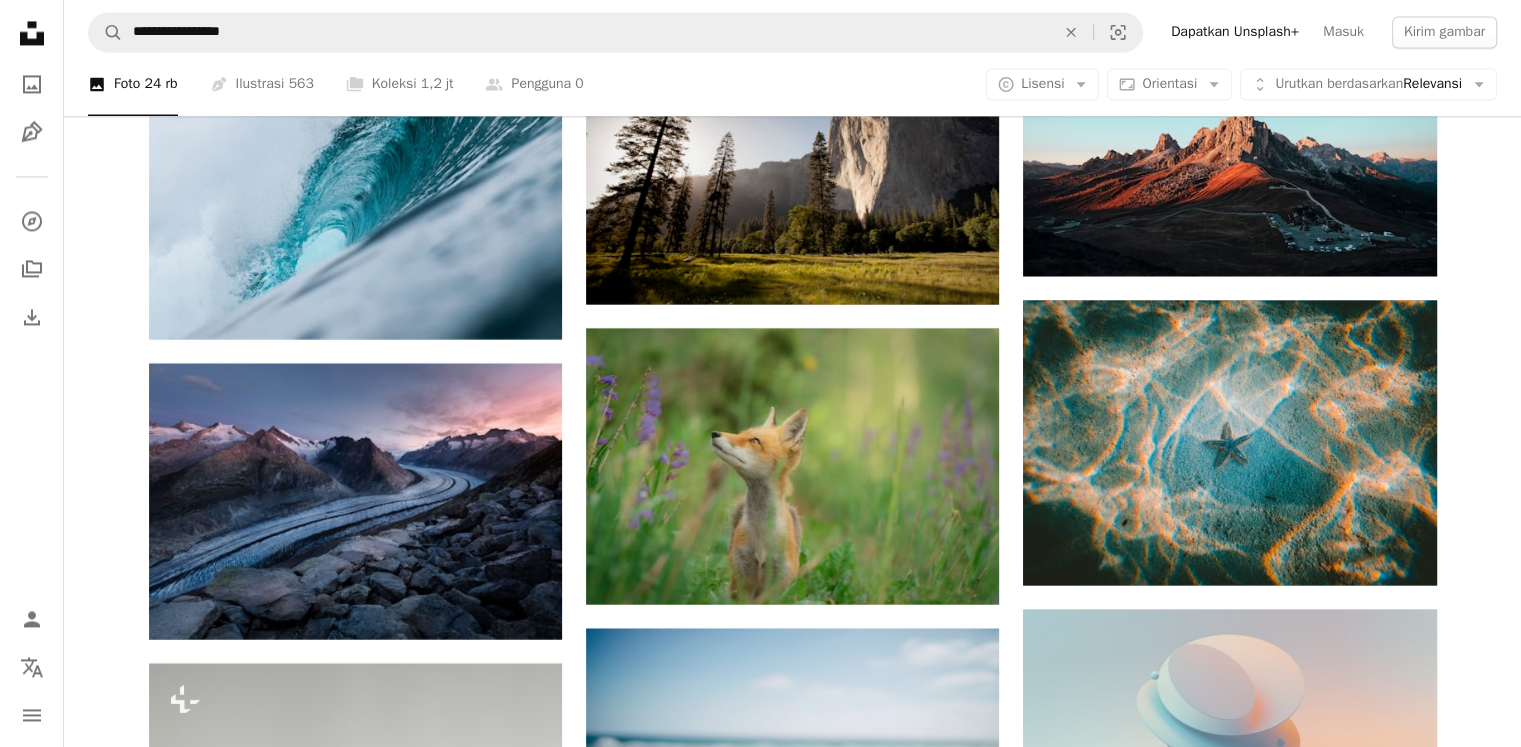scroll, scrollTop: 11400, scrollLeft: 0, axis: vertical 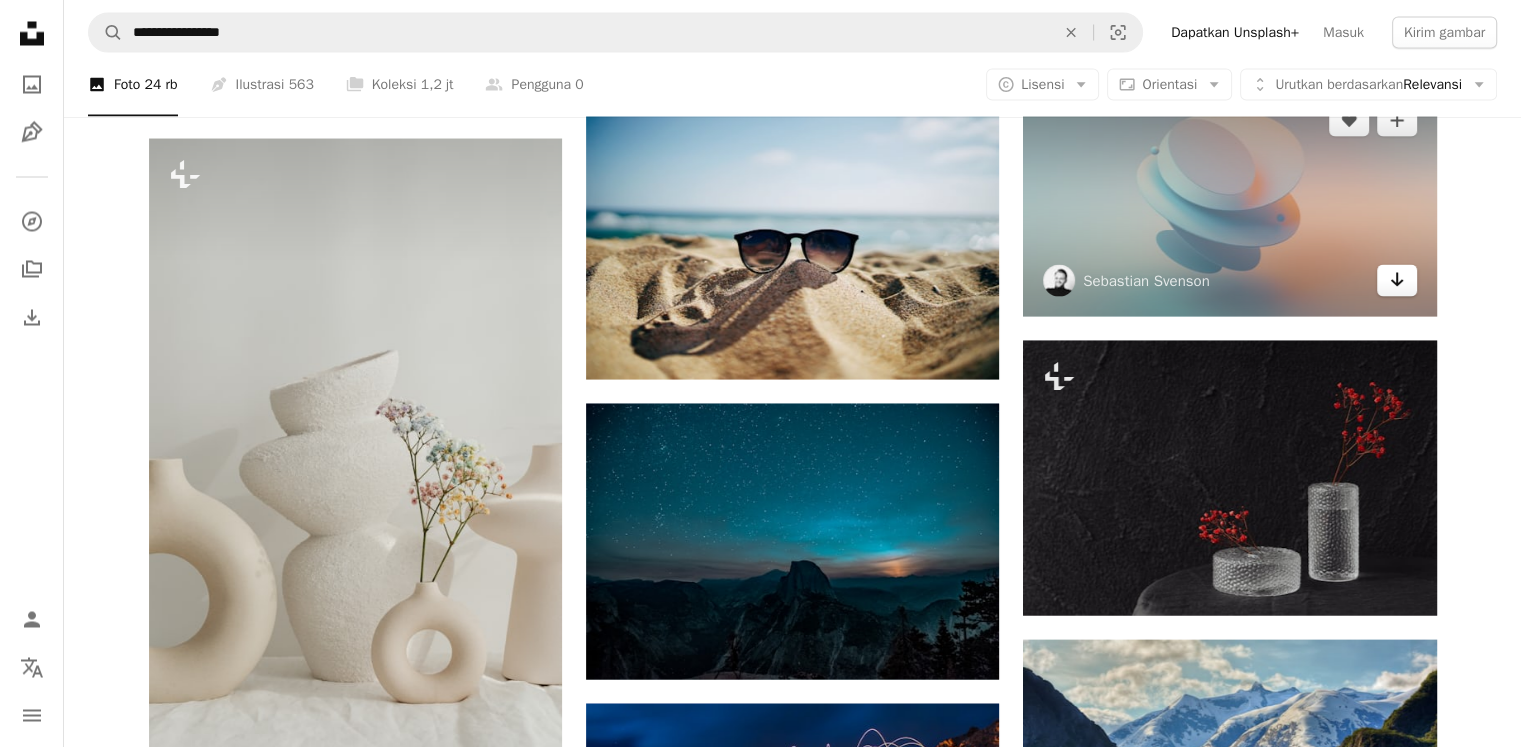 click on "Arrow pointing down" 